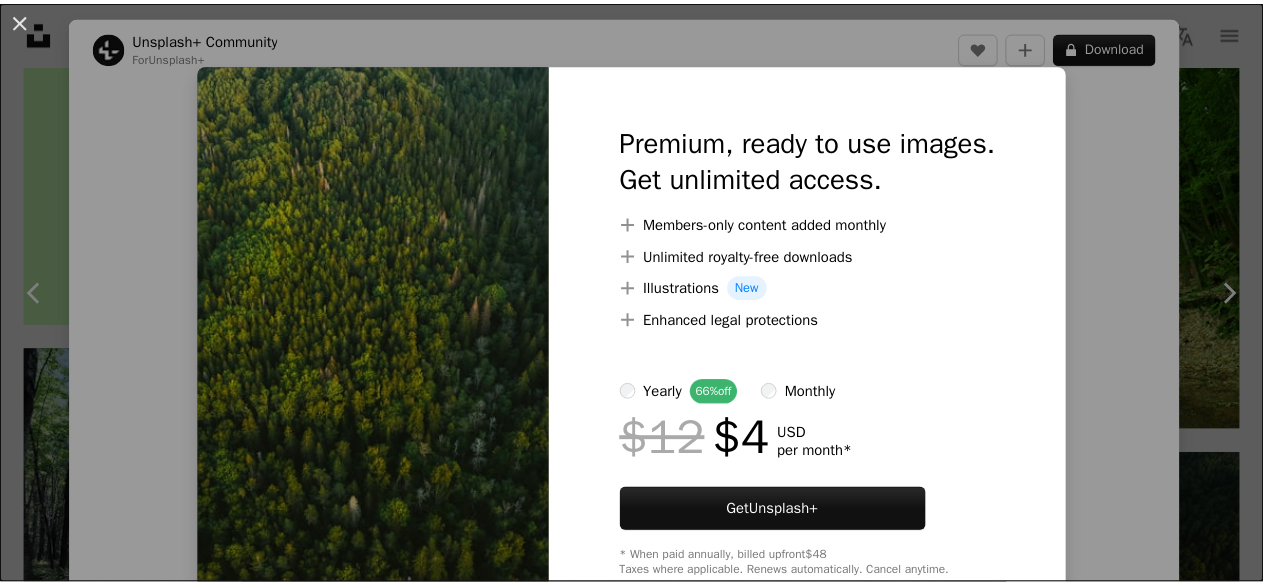 scroll, scrollTop: 17216, scrollLeft: 0, axis: vertical 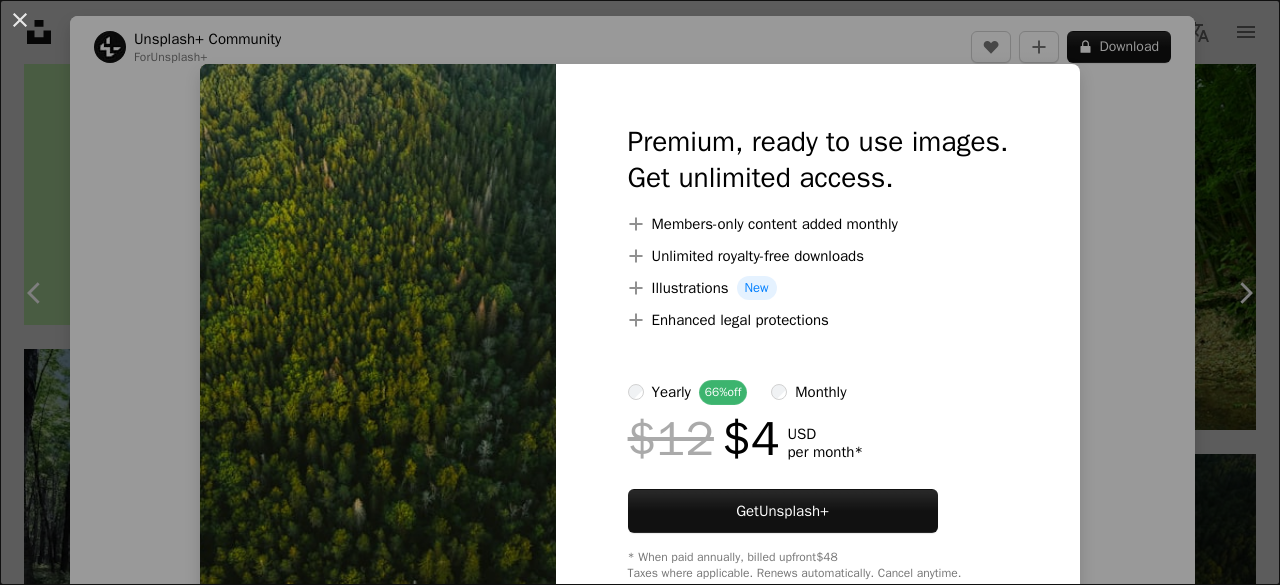 click on "An X shape Premium, ready to use images. Get unlimited access. A plus sign Members-only content added monthly A plus sign Unlimited royalty-free downloads A plus sign Illustrations  New A plus sign Enhanced legal protections yearly 66%  off monthly $12   $4 USD per month * Get  Unsplash+ * When paid annually, billed upfront  $48 Taxes where applicable. Renews automatically. Cancel anytime." at bounding box center (640, 292) 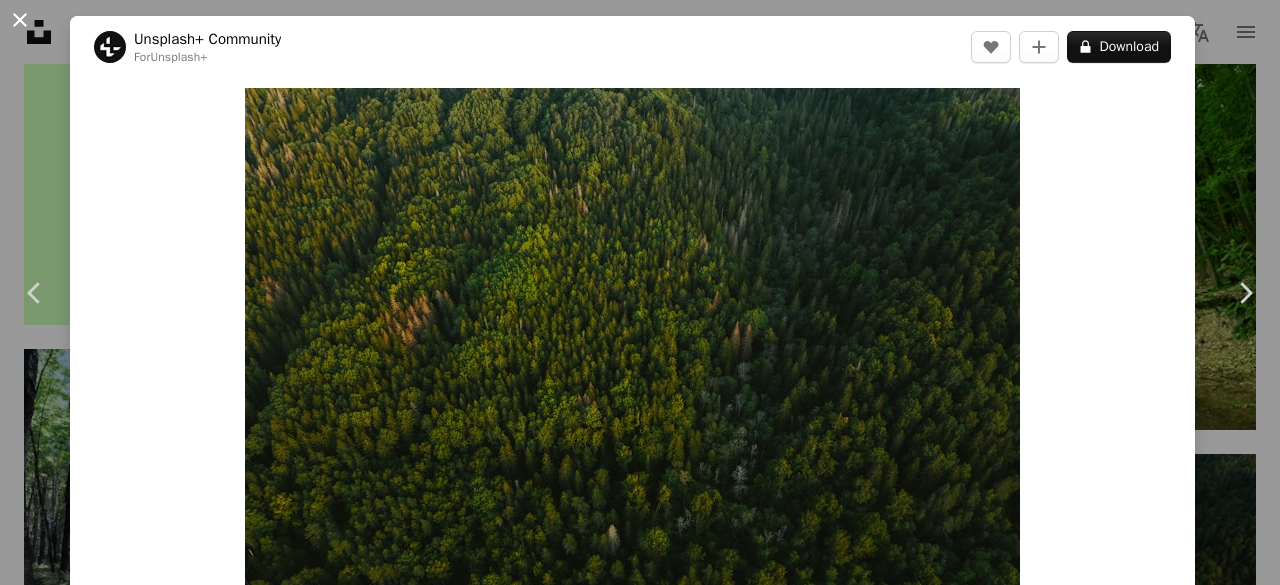 click on "An X shape" at bounding box center [20, 20] 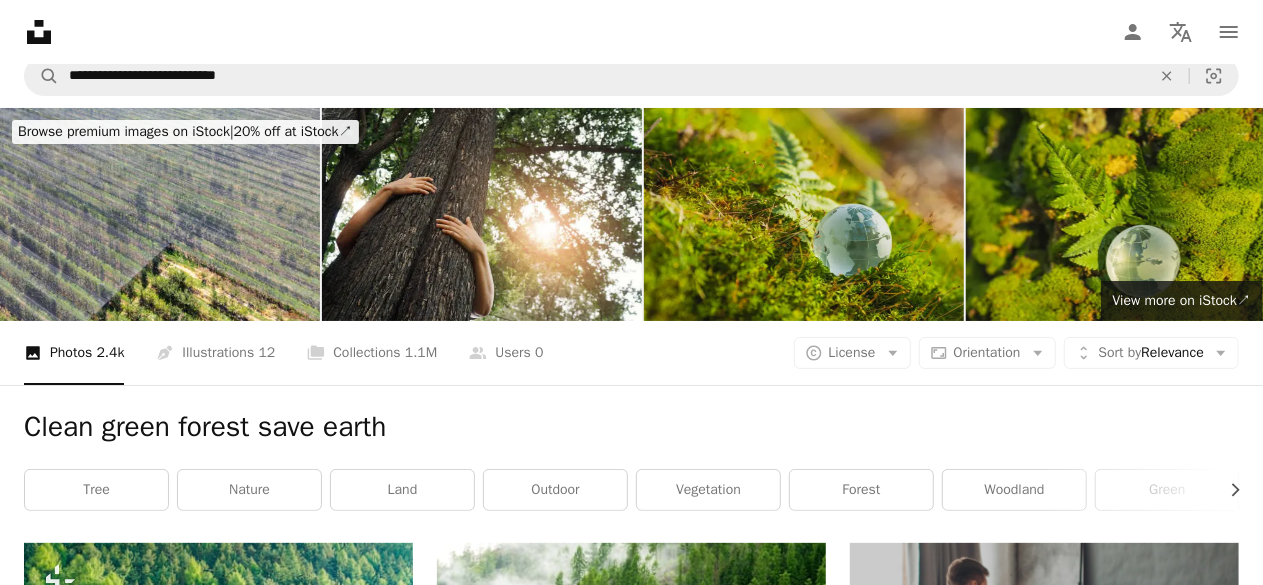 scroll, scrollTop: 0, scrollLeft: 0, axis: both 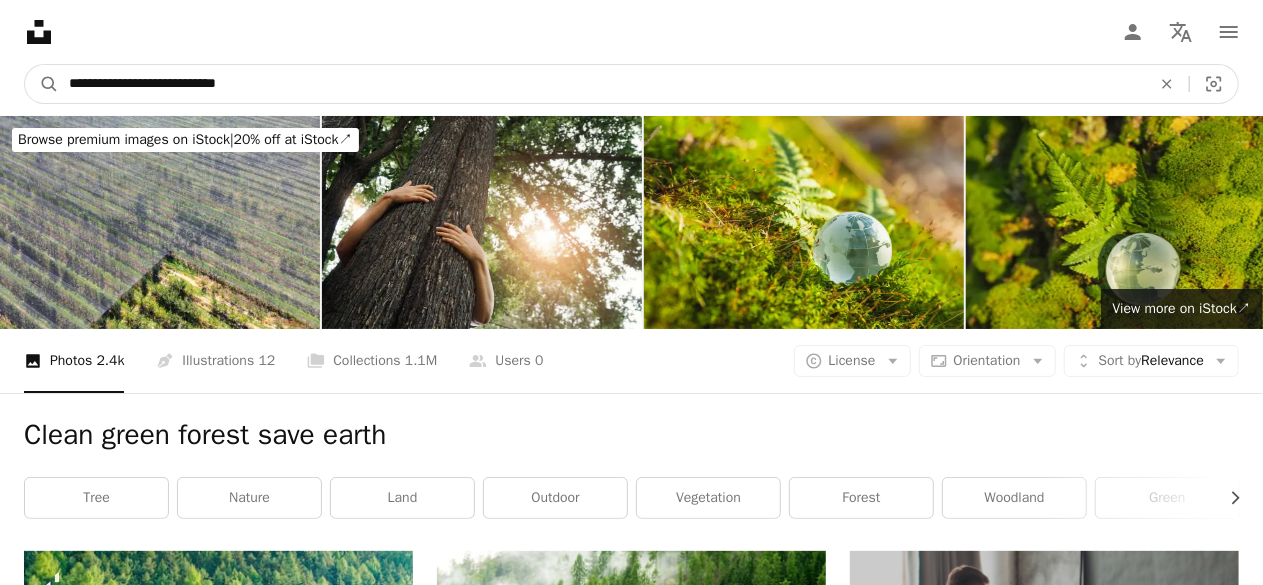 drag, startPoint x: 374, startPoint y: 87, endPoint x: 47, endPoint y: 135, distance: 330.50415 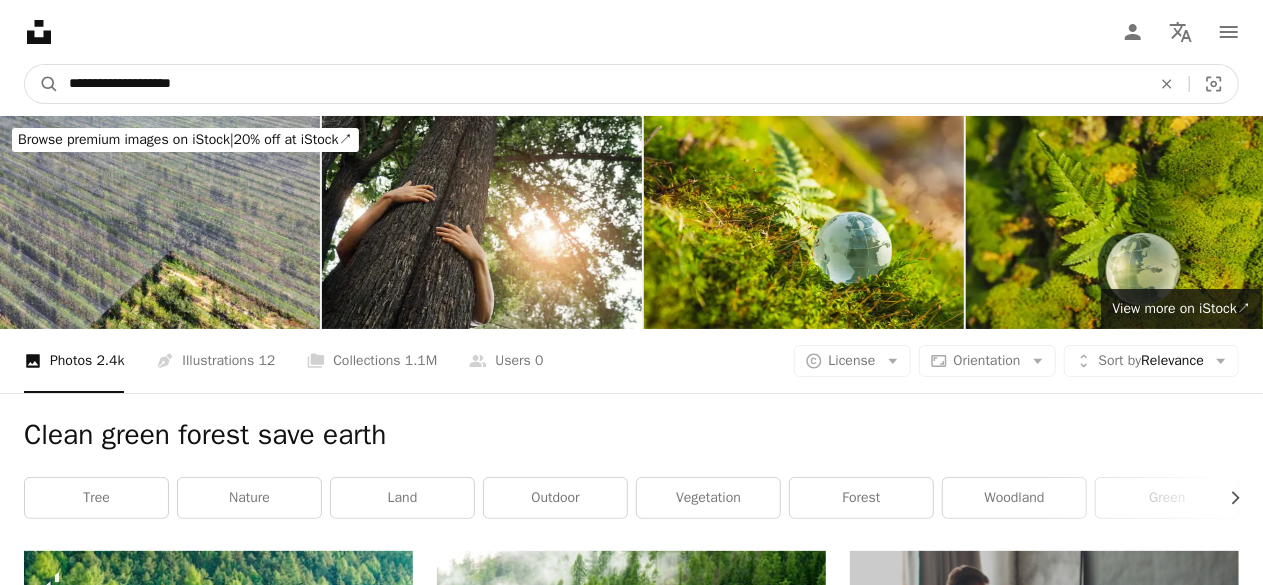type on "**********" 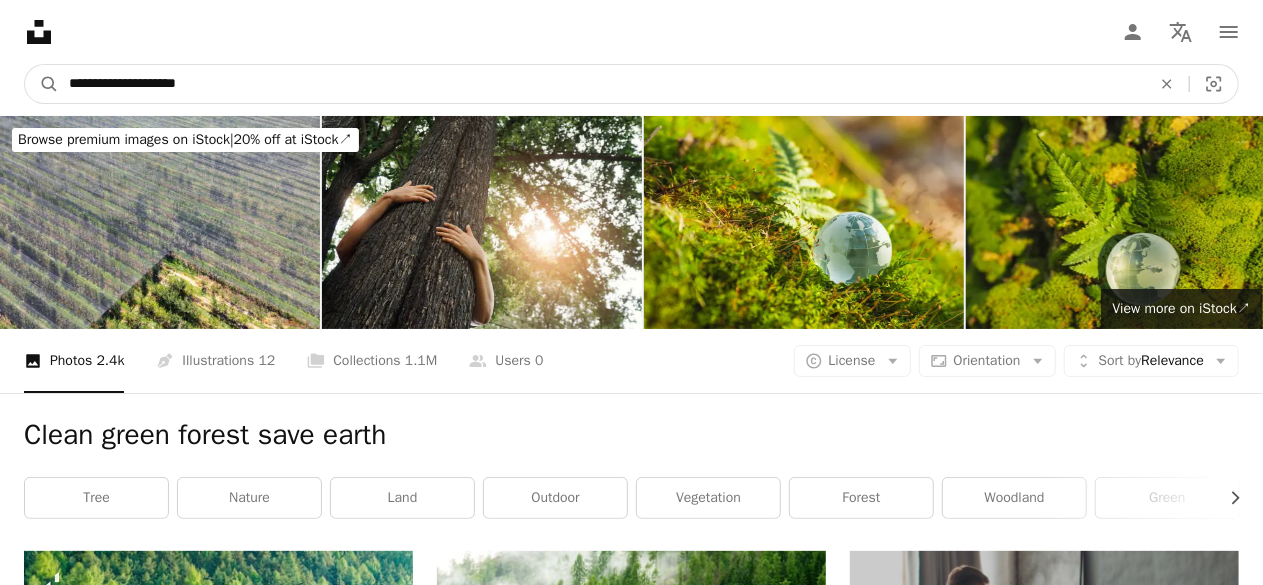 click on "A magnifying glass" at bounding box center (42, 84) 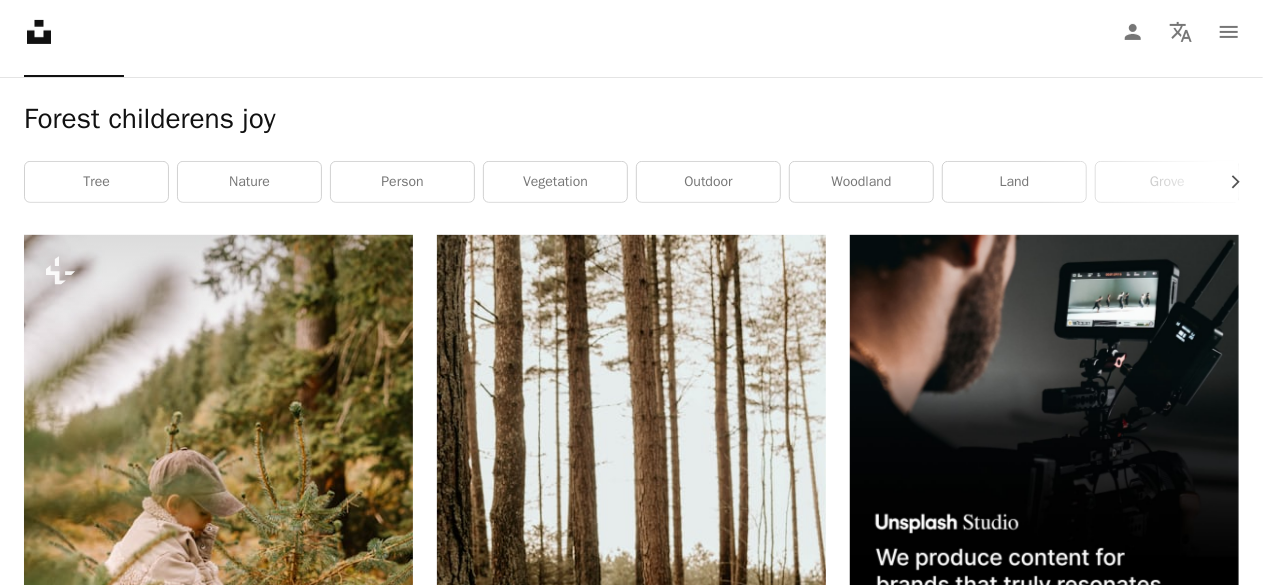 scroll, scrollTop: 0, scrollLeft: 0, axis: both 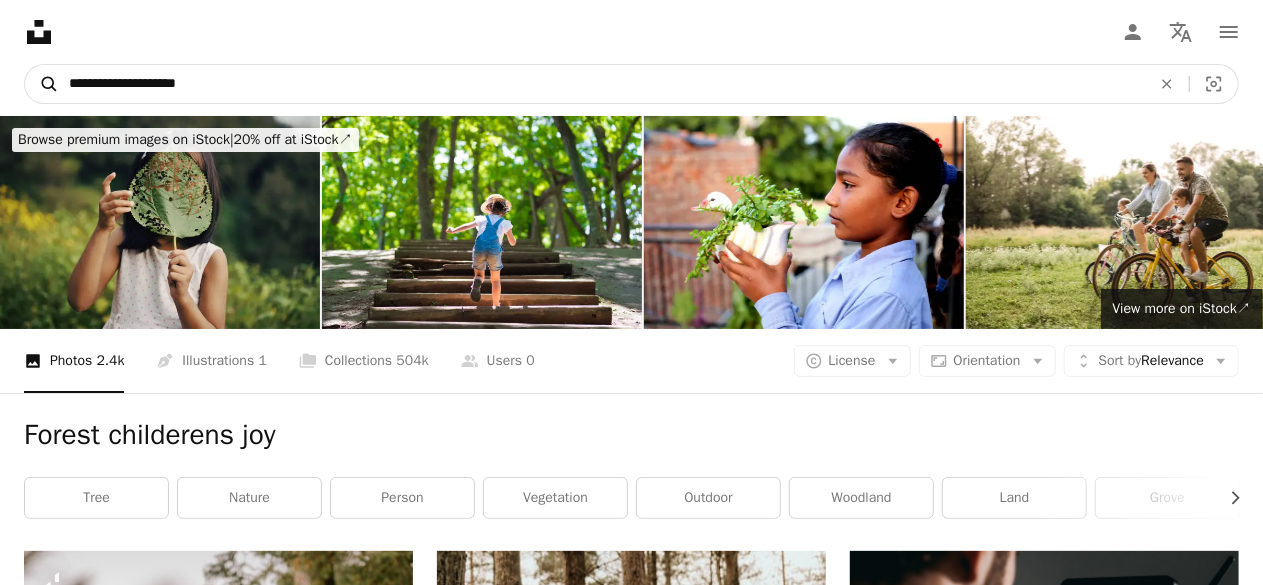 drag, startPoint x: 227, startPoint y: 76, endPoint x: 45, endPoint y: 90, distance: 182.53767 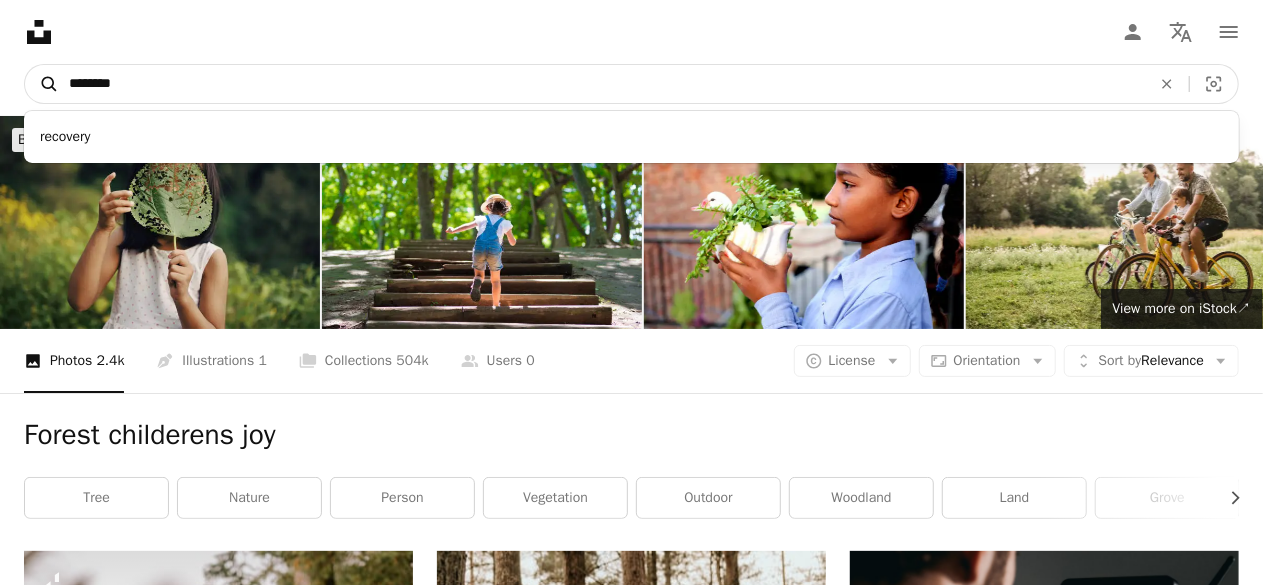 type on "*******" 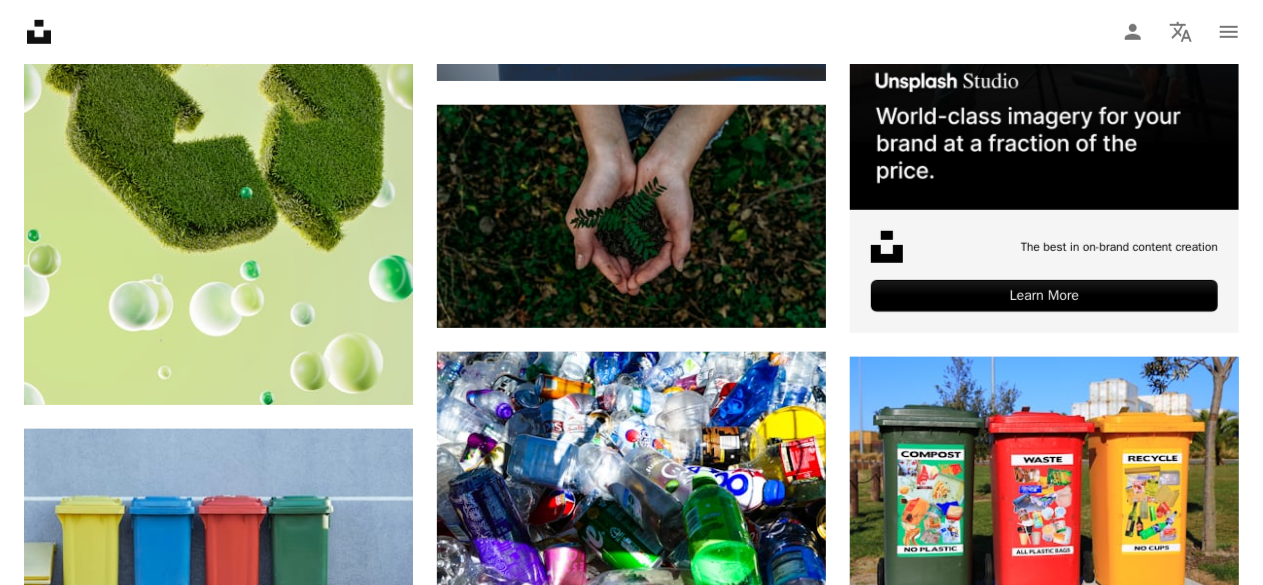 scroll, scrollTop: 762, scrollLeft: 0, axis: vertical 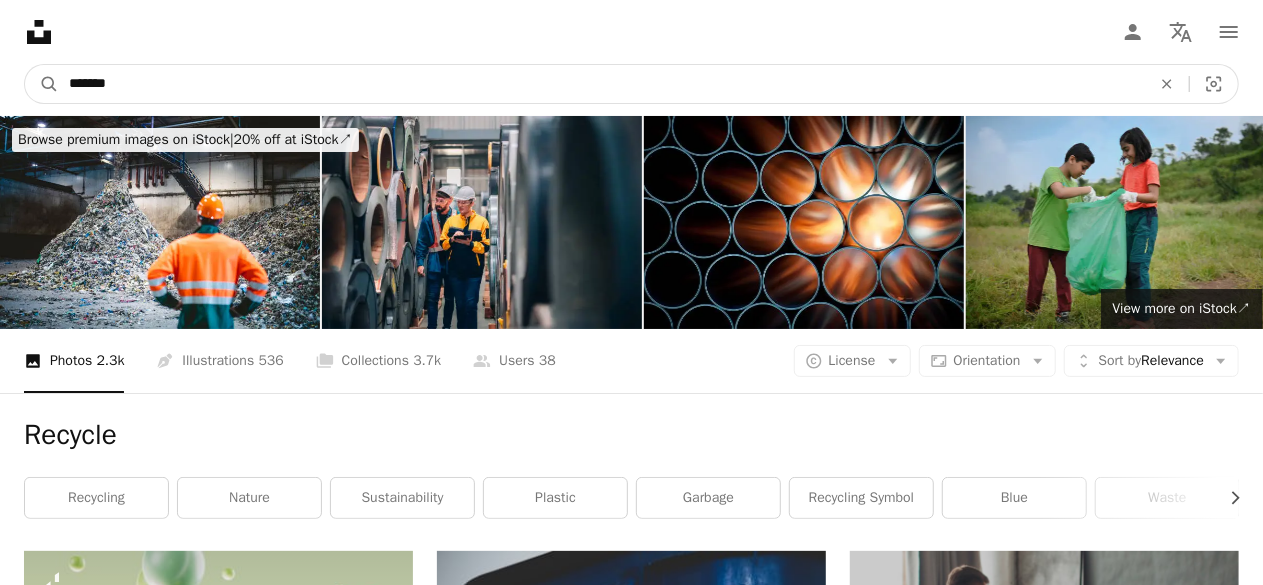 drag, startPoint x: 262, startPoint y: 82, endPoint x: 0, endPoint y: 85, distance: 262.01718 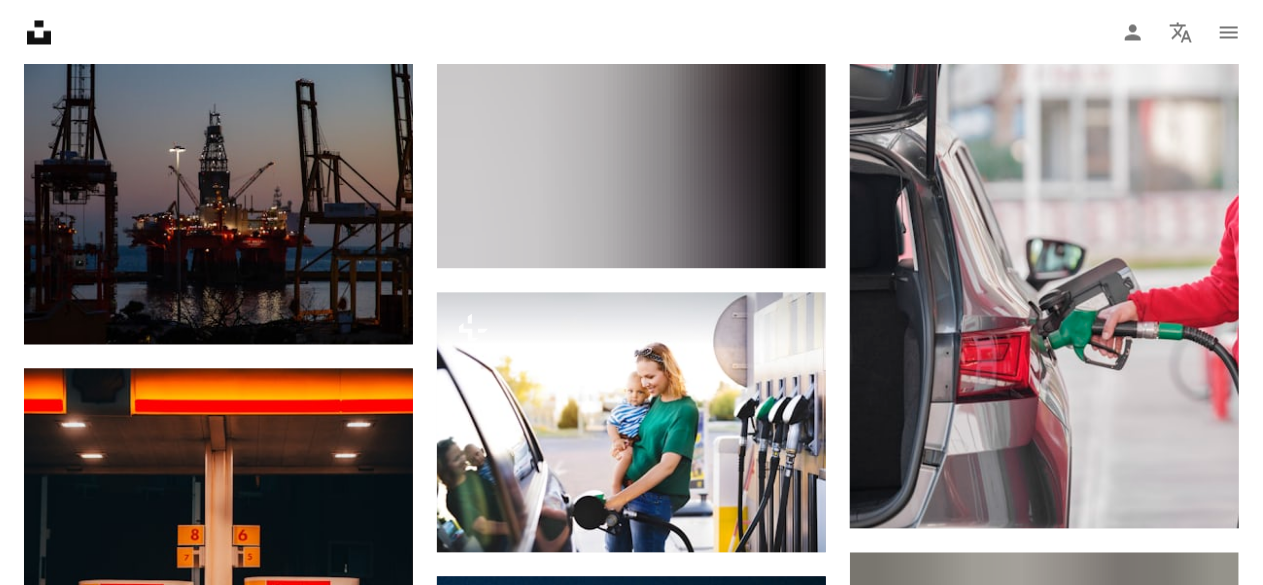 scroll, scrollTop: 1947, scrollLeft: 0, axis: vertical 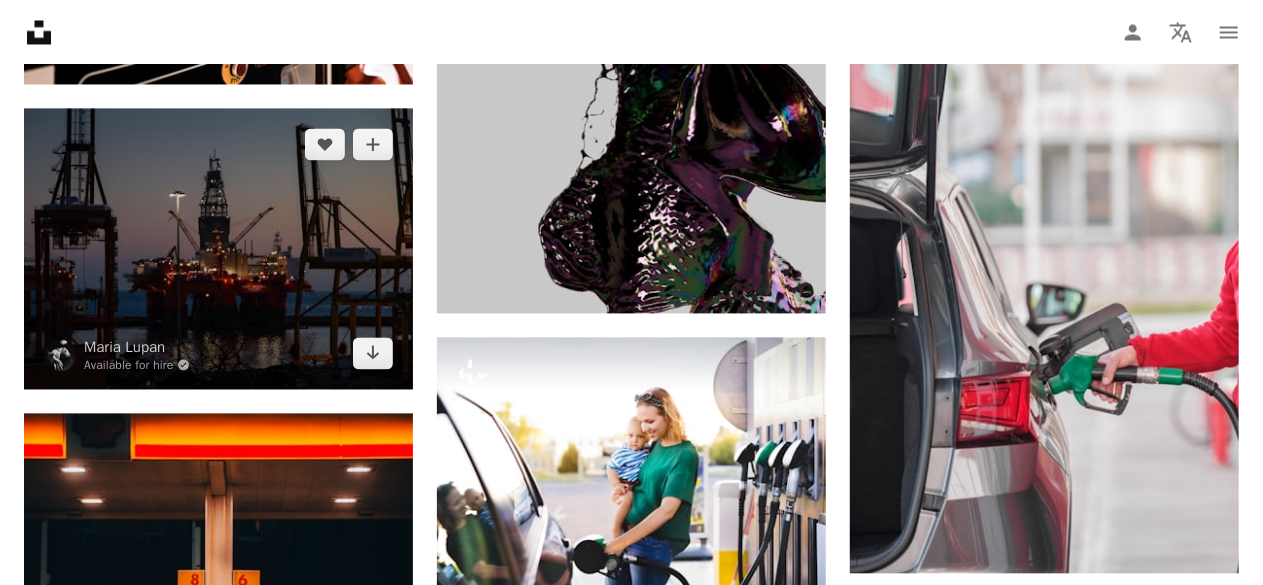 click at bounding box center [218, 248] 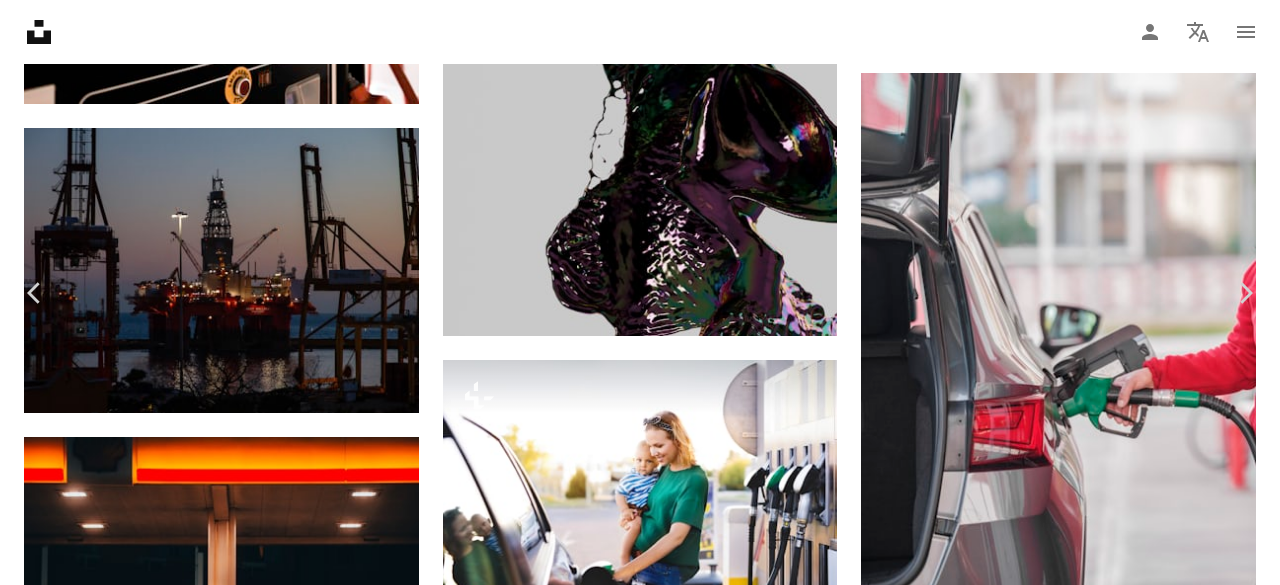 click on "Unsplash logo Unsplash Home A photo Pen Tool A compass A stack of folders Download Person Localization icon navigation menu A magnifying glass ****** An X shape Visual search Get Unsplash+ Log in Submit an image Browse premium images on iStock  |  20% off at iStock  ↗ Browse premium images on iStock 20% off at iStock  ↗ View more  ↗ View more on iStock  ↗ A photo Photos   2.6k Pen Tool Illustrations   32 A stack of folders Collections   980 A group of people Users   87 A copyright icon © License Arrow down Aspect ratio Orientation Arrow down Unfold Sort by  Relevance Arrow down Filters Filters Petrol Chevron right pump gas station gas pump car person machine automobile engine energy vehicle hose Plus sign for Unsplash+ A heart A plus sign Getty Images For  Unsplash+ A lock Download A heart A plus sign [FIRST] [LAST] Available for hire A checkmark inside of a circle Arrow pointing down A heart A plus sign [FIRST] [LAST] Available for hire A checkmark inside of a circle Arrow pointing down For" at bounding box center (640, 1695) 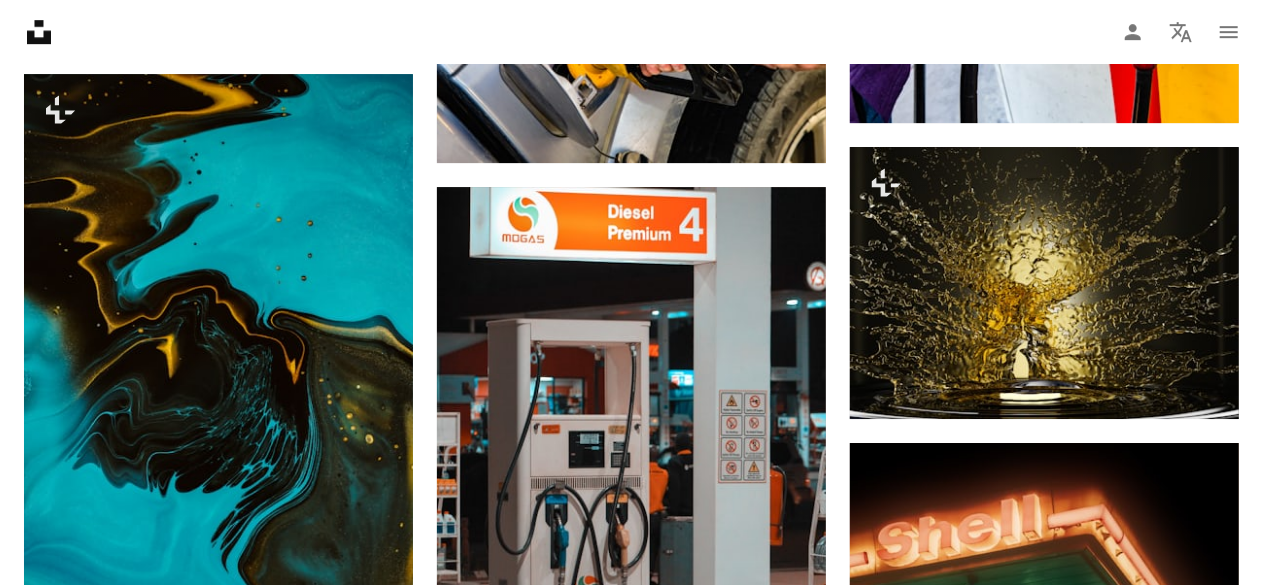 scroll, scrollTop: 0, scrollLeft: 0, axis: both 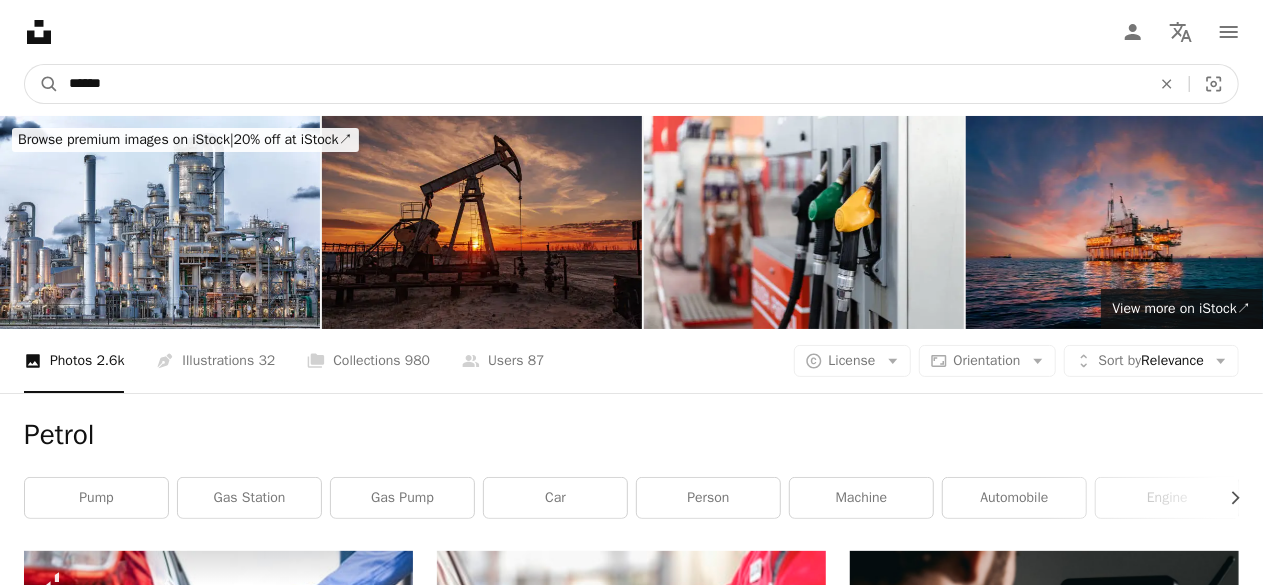 click on "******" at bounding box center [602, 84] 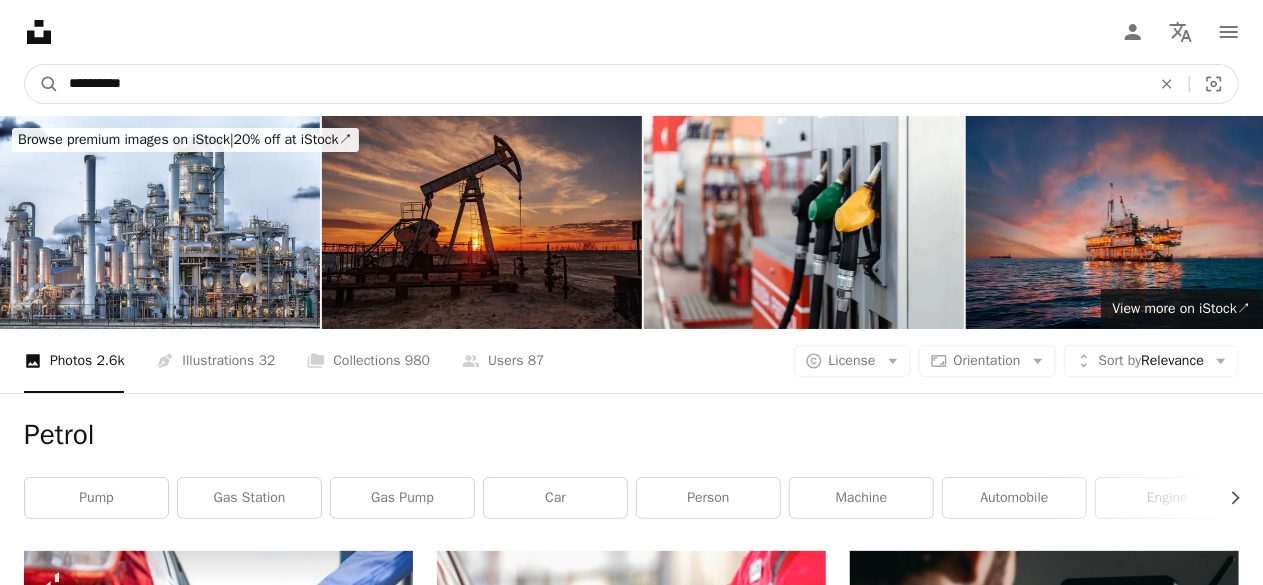 type on "**********" 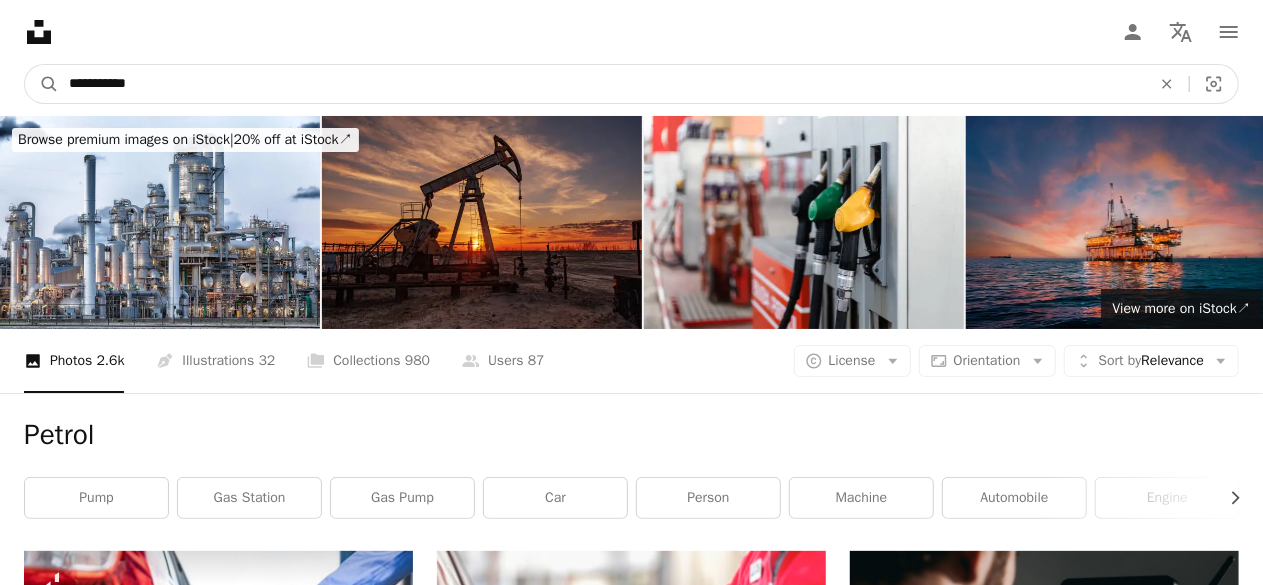 click on "A magnifying glass" at bounding box center [42, 84] 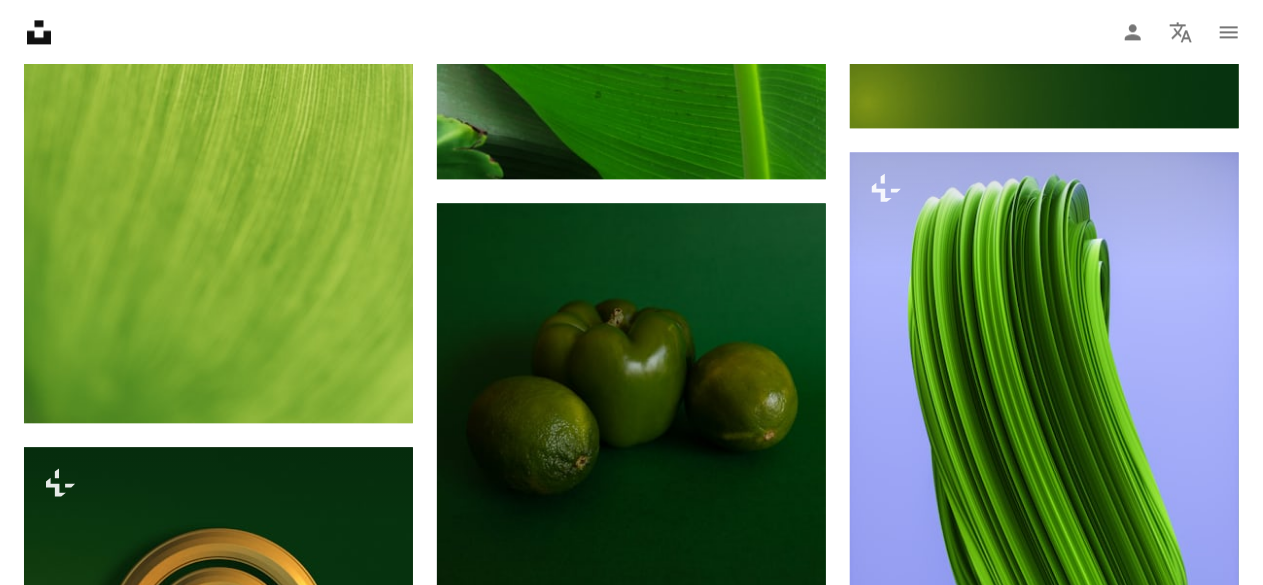 scroll, scrollTop: 0, scrollLeft: 0, axis: both 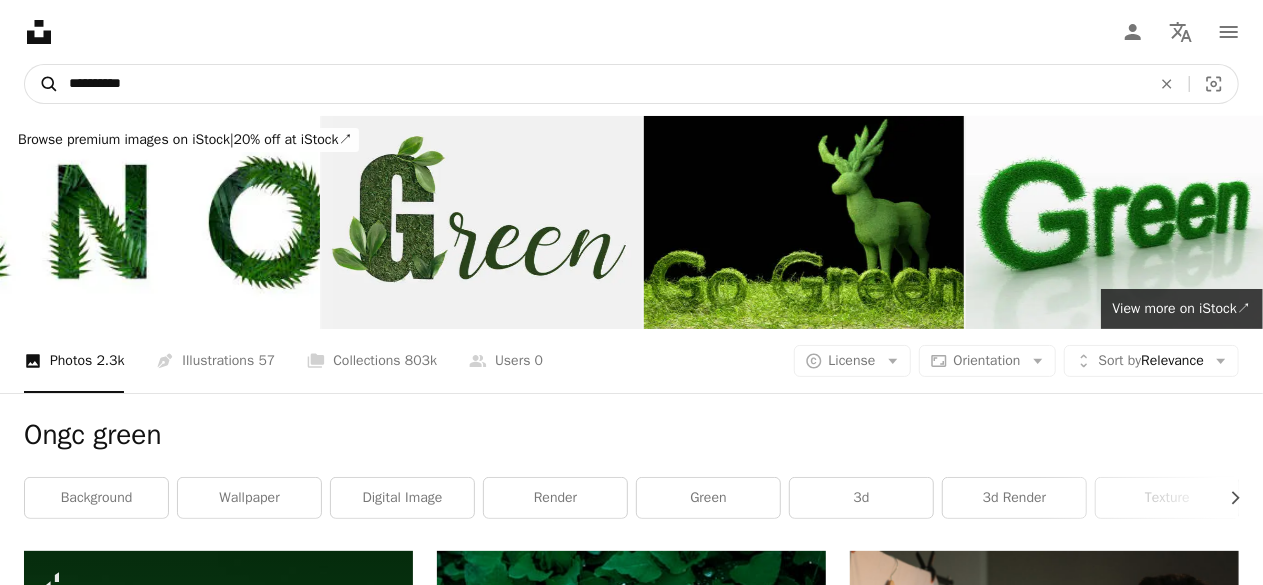 drag, startPoint x: 174, startPoint y: 81, endPoint x: 46, endPoint y: 85, distance: 128.06248 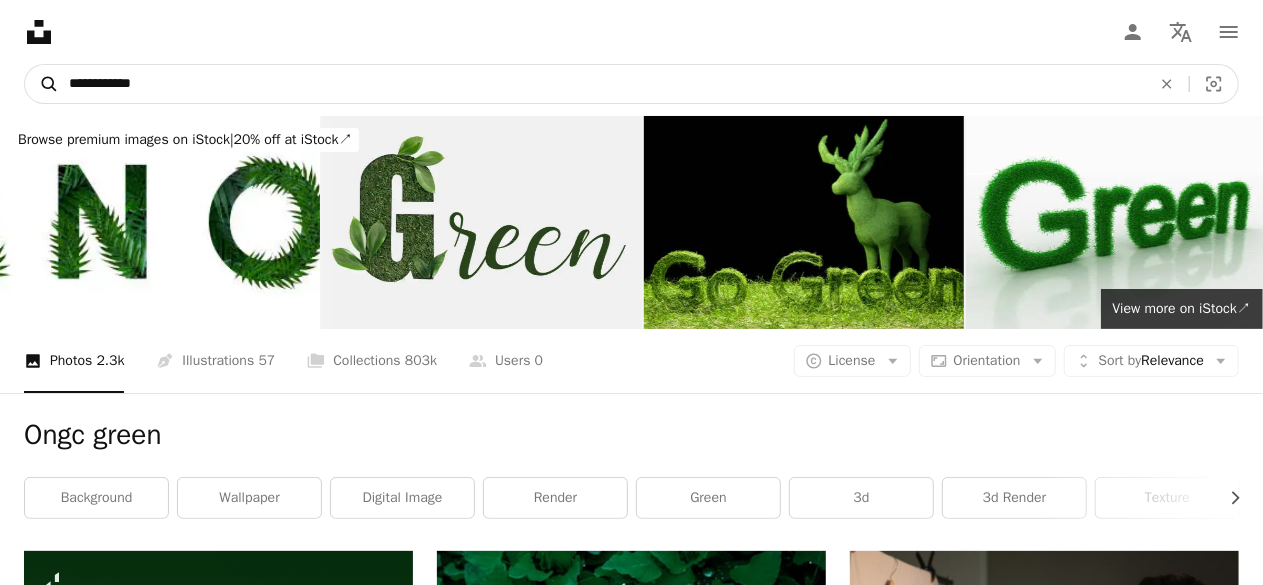 type on "**********" 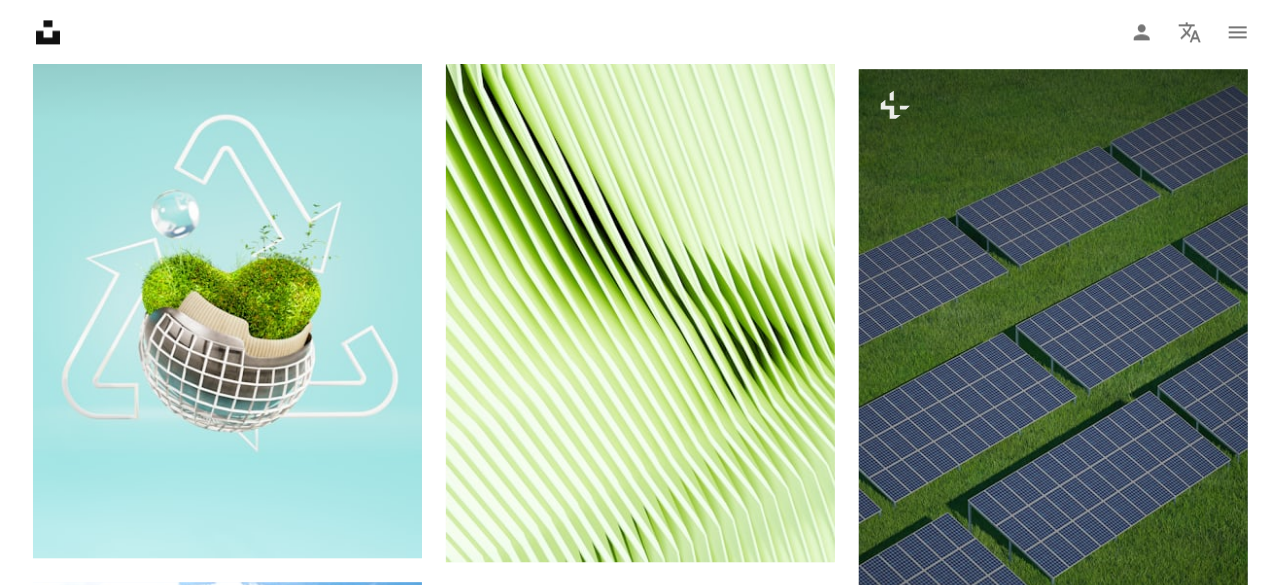 scroll, scrollTop: 2340, scrollLeft: 0, axis: vertical 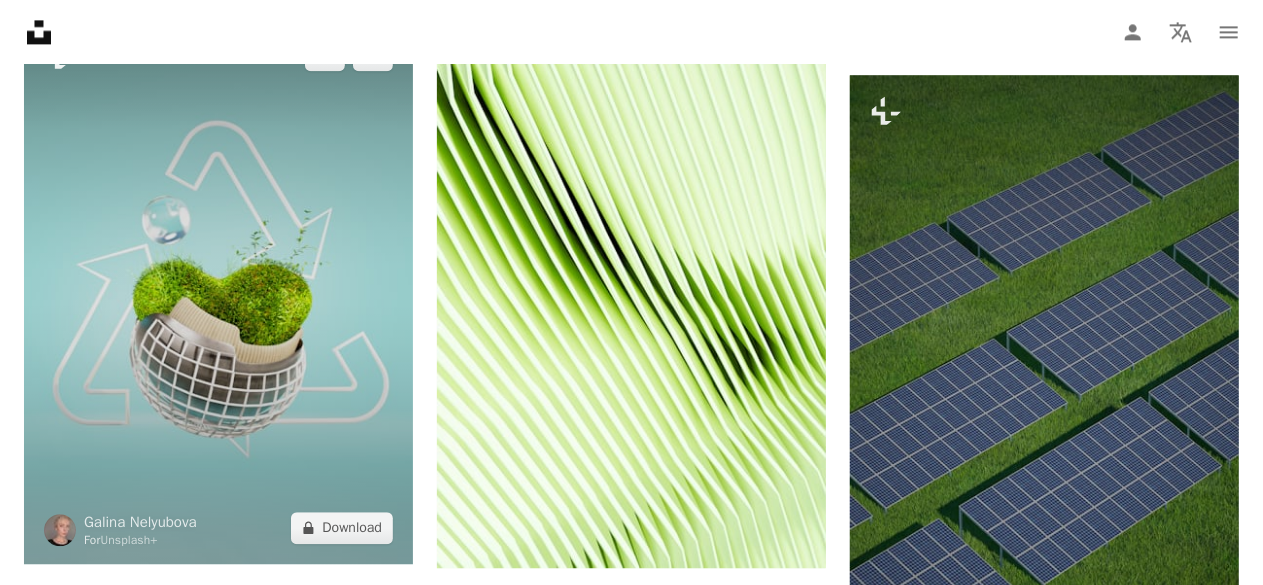 click at bounding box center [218, 291] 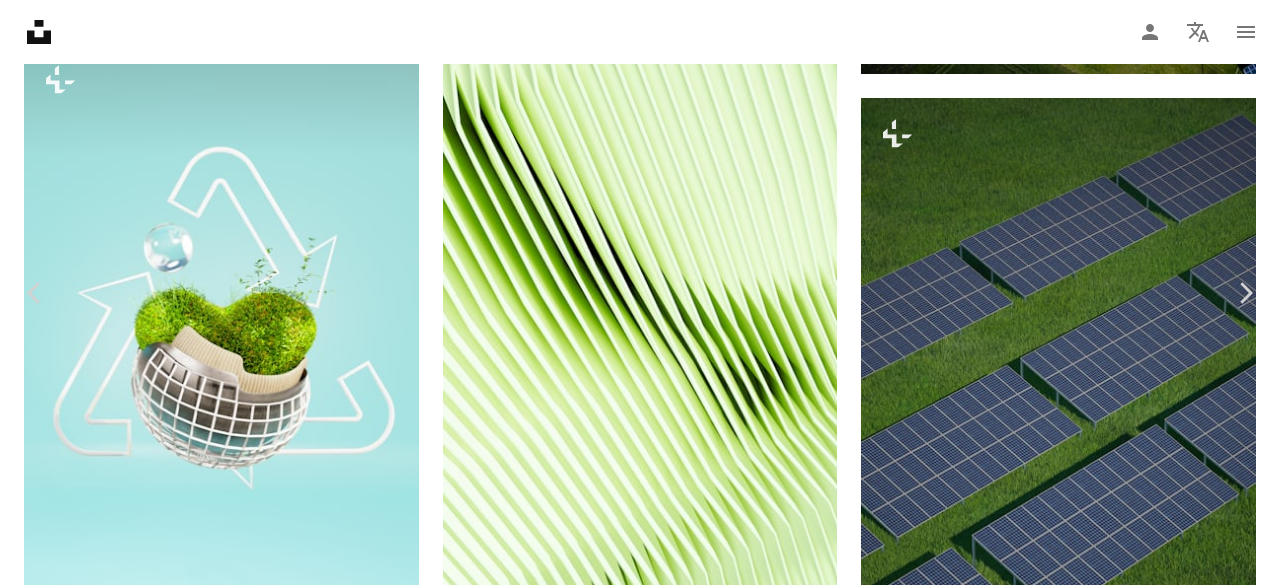 scroll, scrollTop: 5201, scrollLeft: 0, axis: vertical 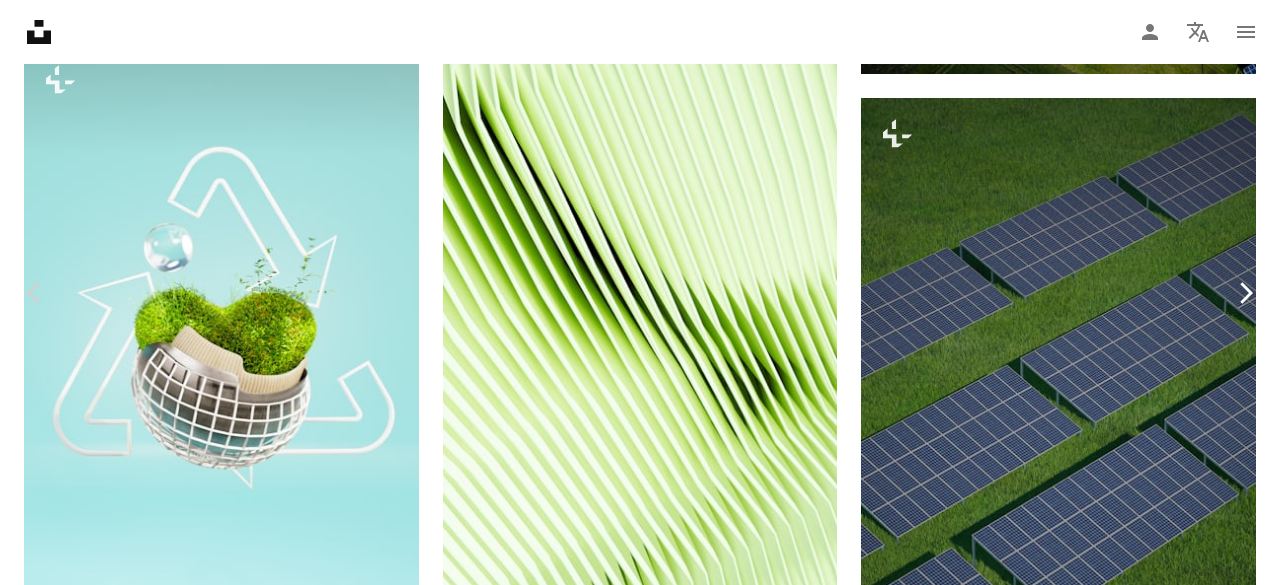 click on "Chevron right" at bounding box center [1245, 293] 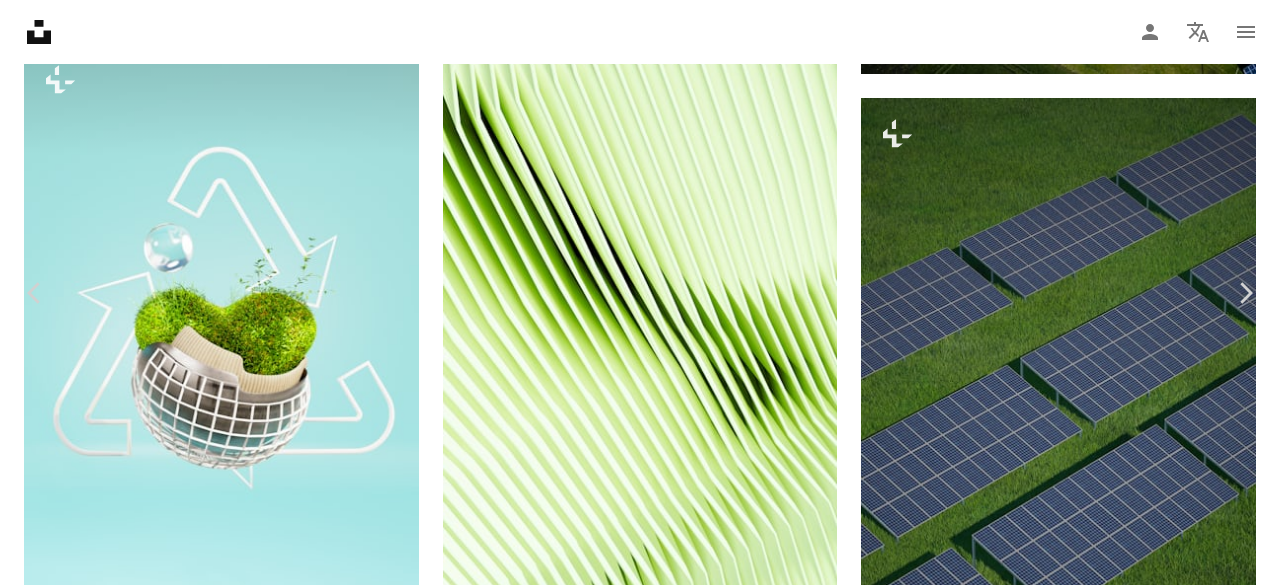 click on "An X shape" at bounding box center [20, 20] 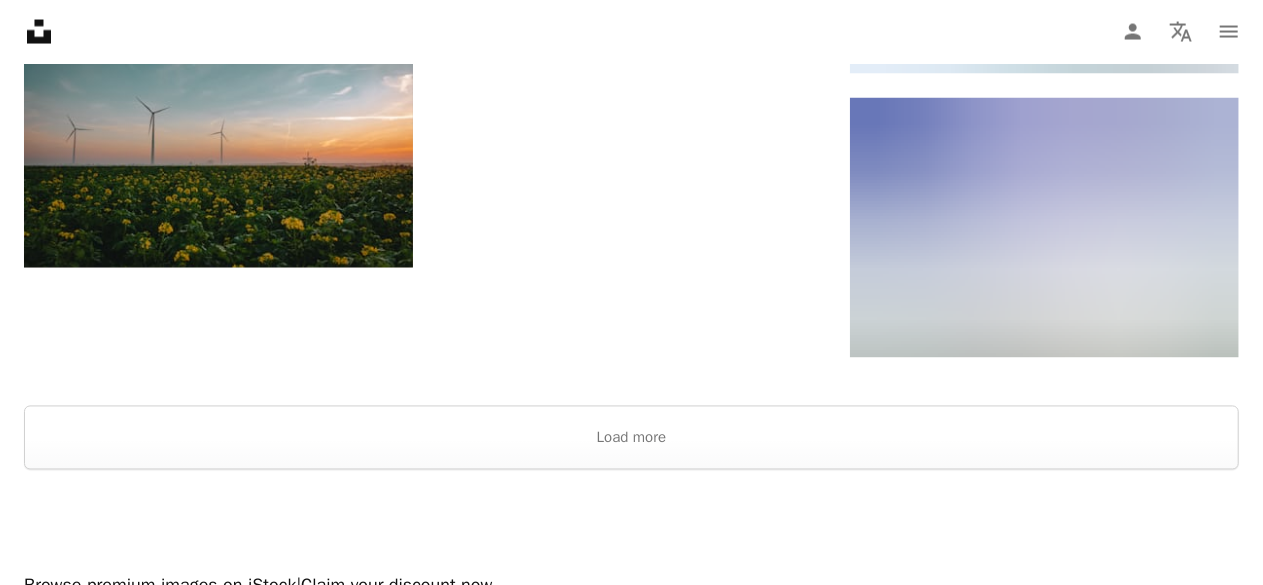 scroll, scrollTop: 5649, scrollLeft: 0, axis: vertical 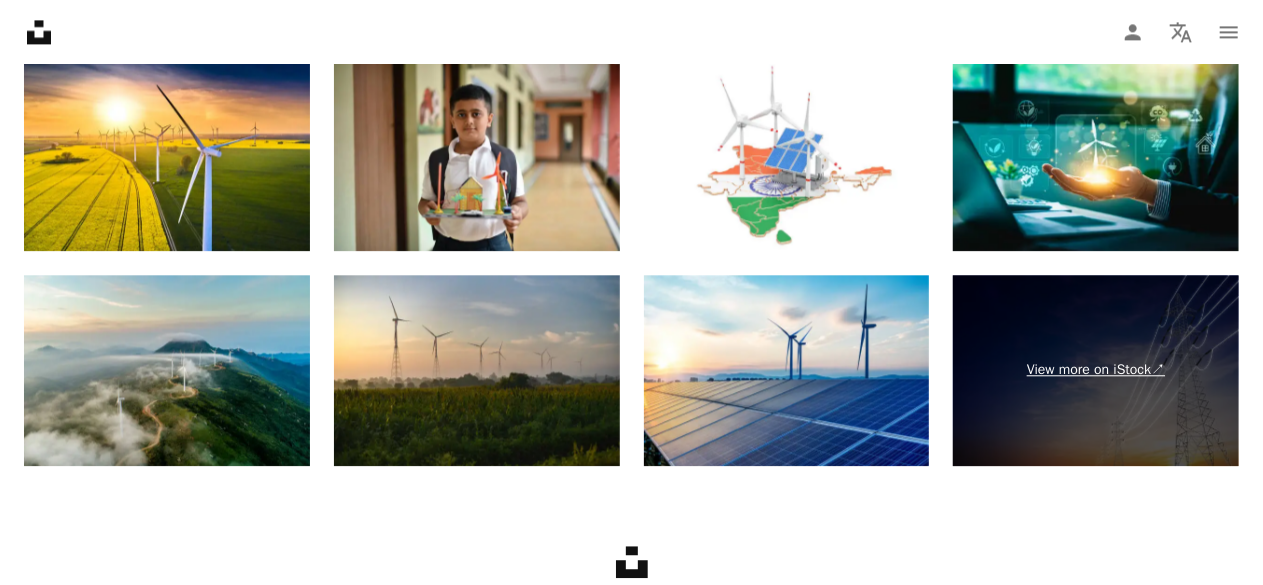 click on "View more on iStock  ↗" at bounding box center [1096, 370] 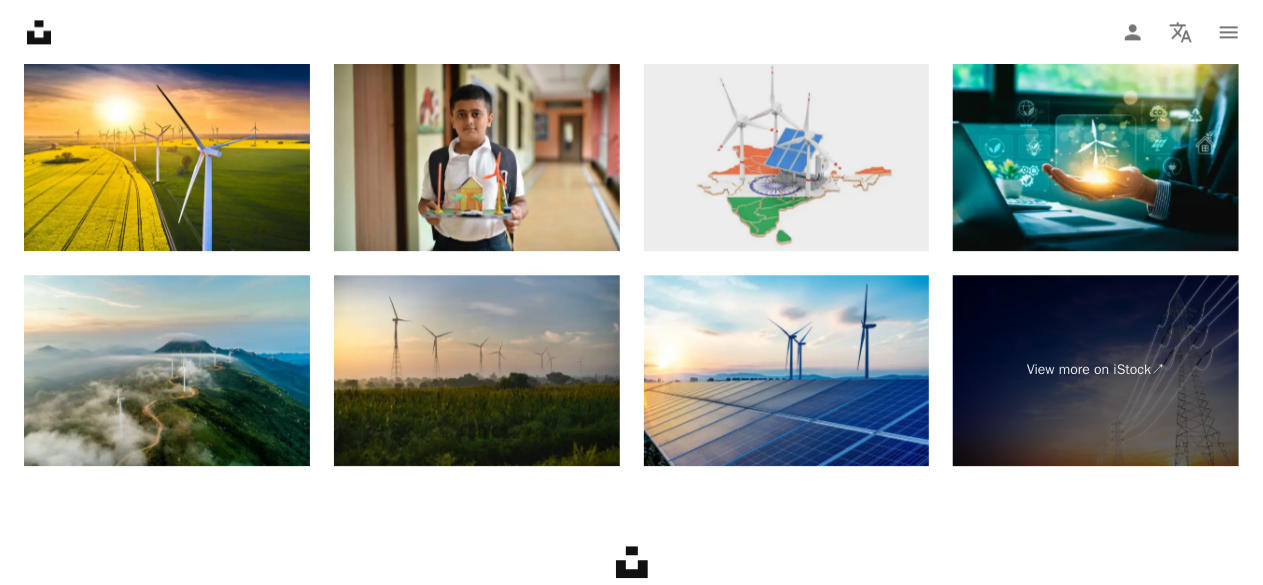 click at bounding box center [787, 156] 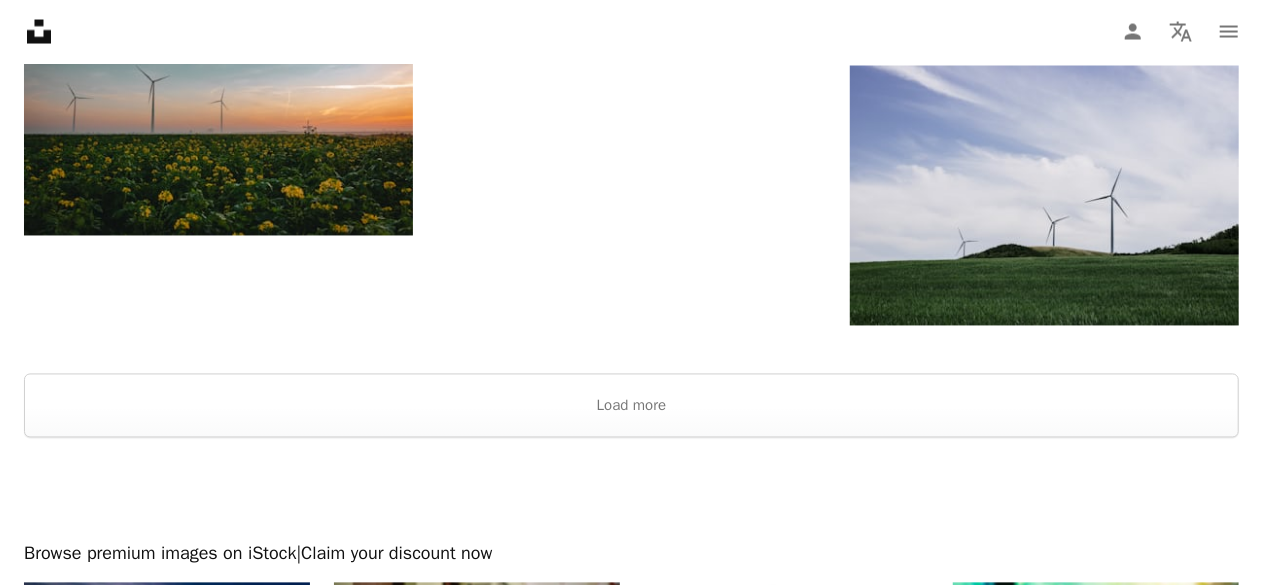 scroll, scrollTop: 5632, scrollLeft: 0, axis: vertical 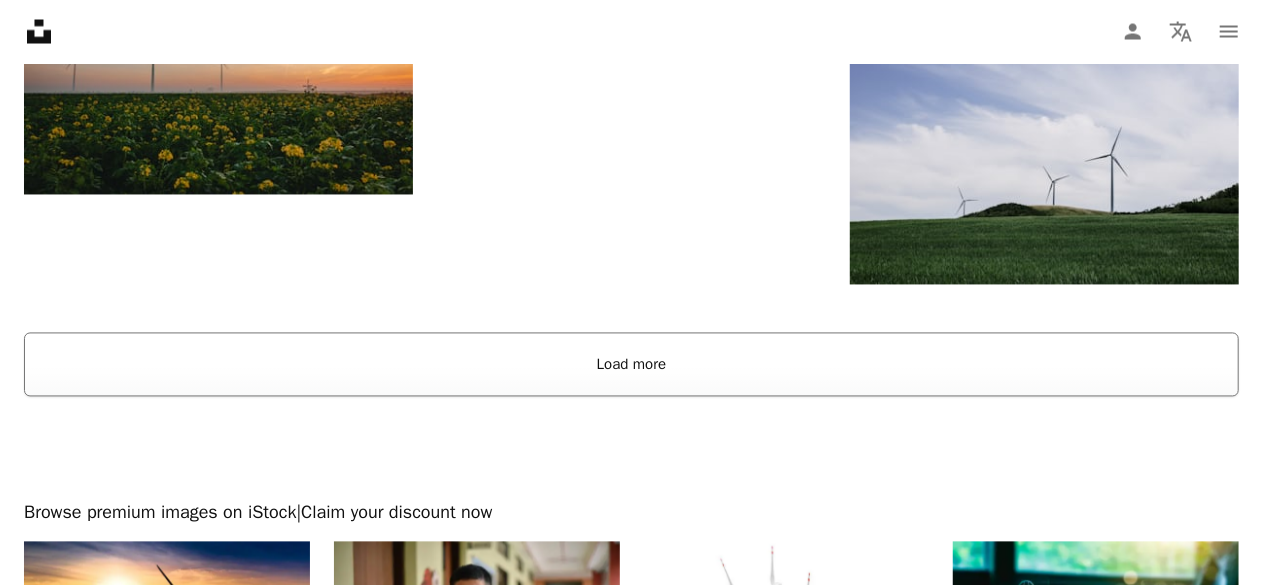 click on "Load more" at bounding box center (631, 365) 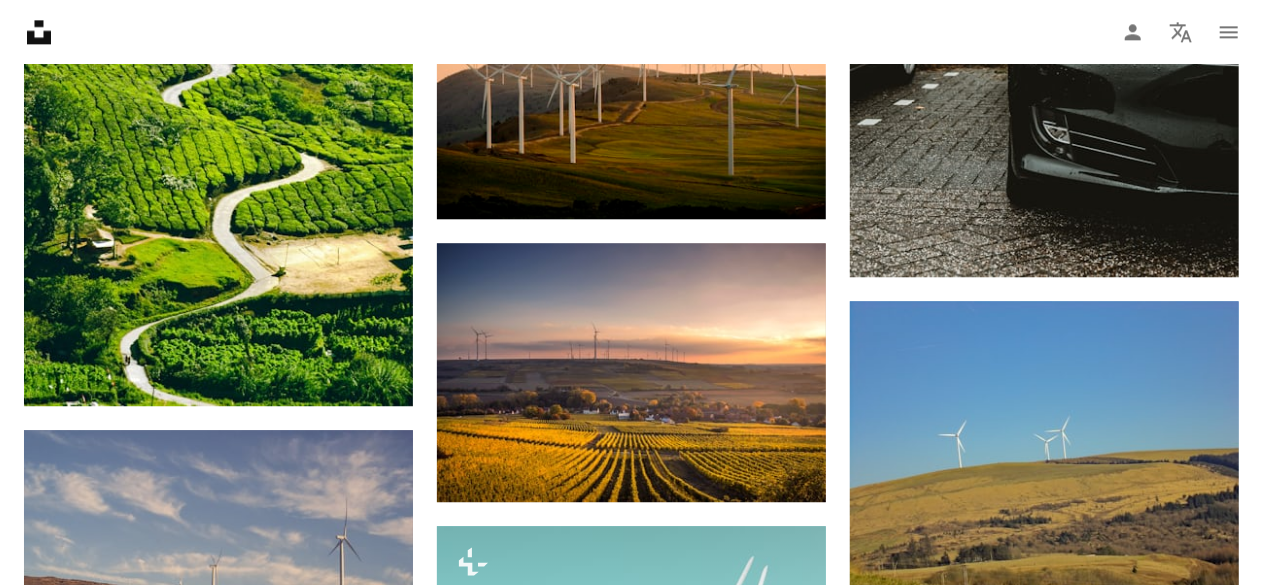 scroll, scrollTop: 0, scrollLeft: 0, axis: both 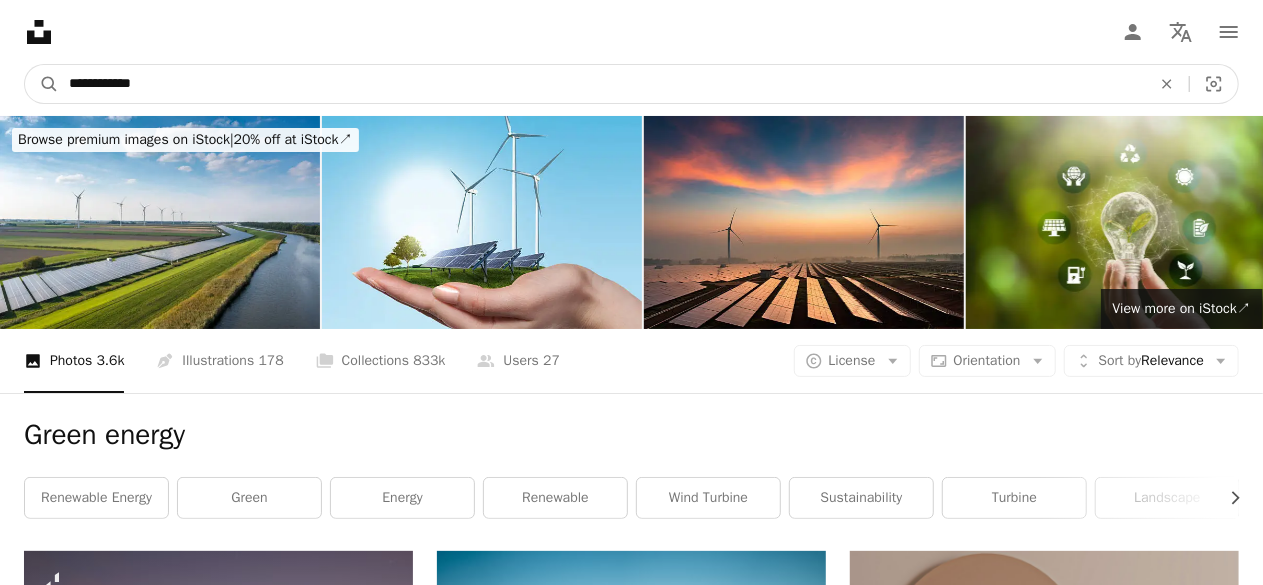 drag, startPoint x: 234, startPoint y: 76, endPoint x: 0, endPoint y: 76, distance: 234 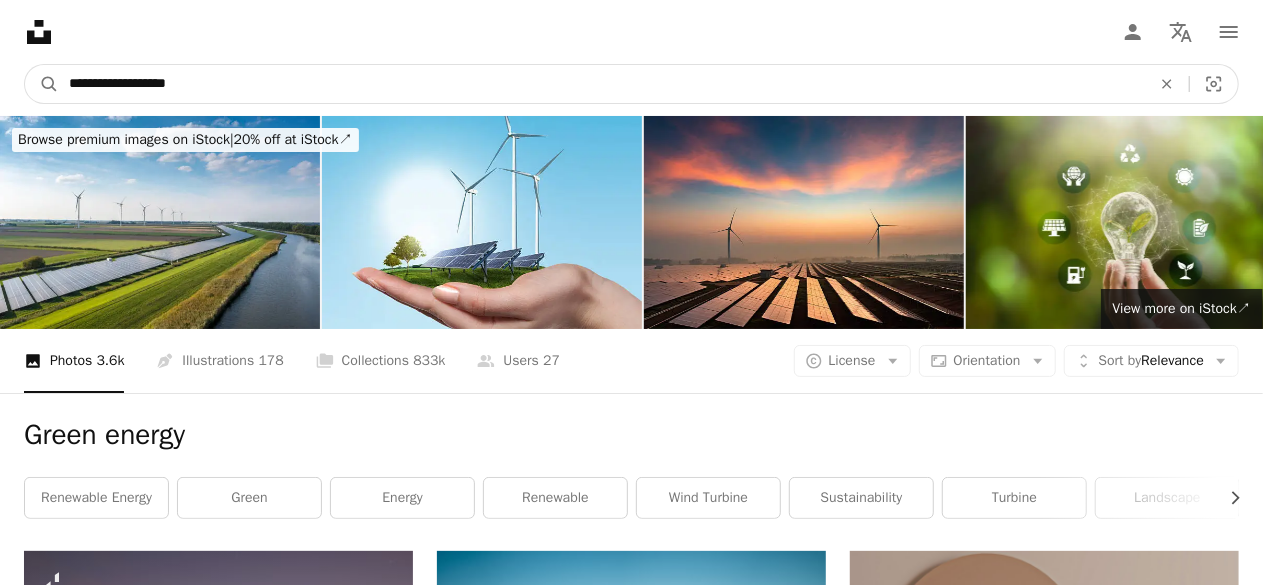 type on "**********" 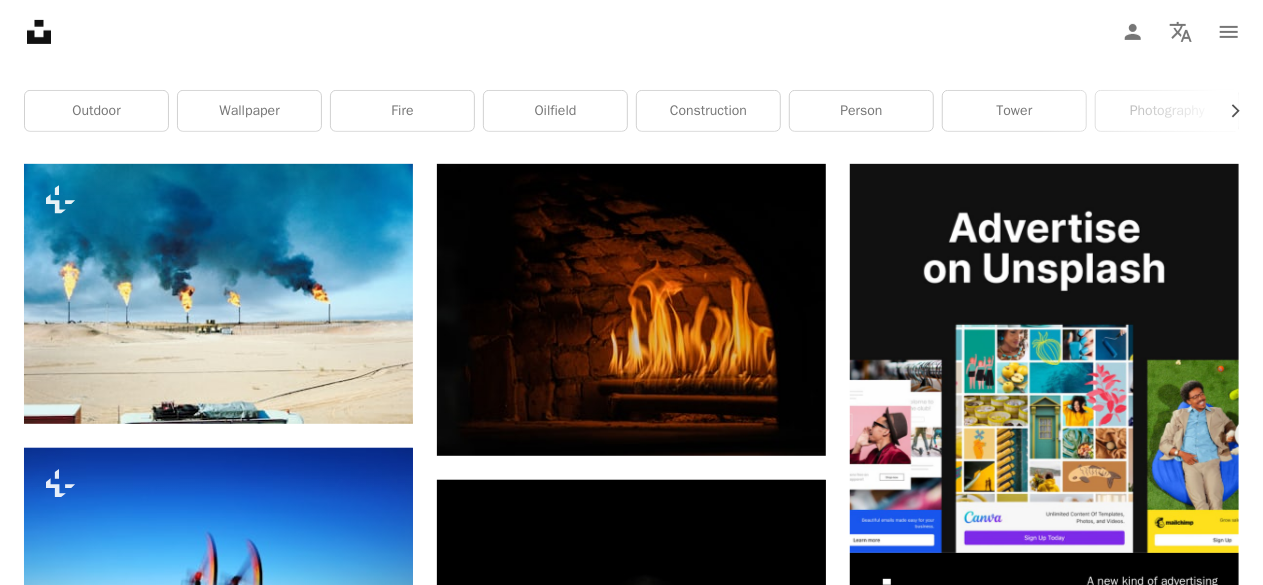 scroll, scrollTop: 513, scrollLeft: 0, axis: vertical 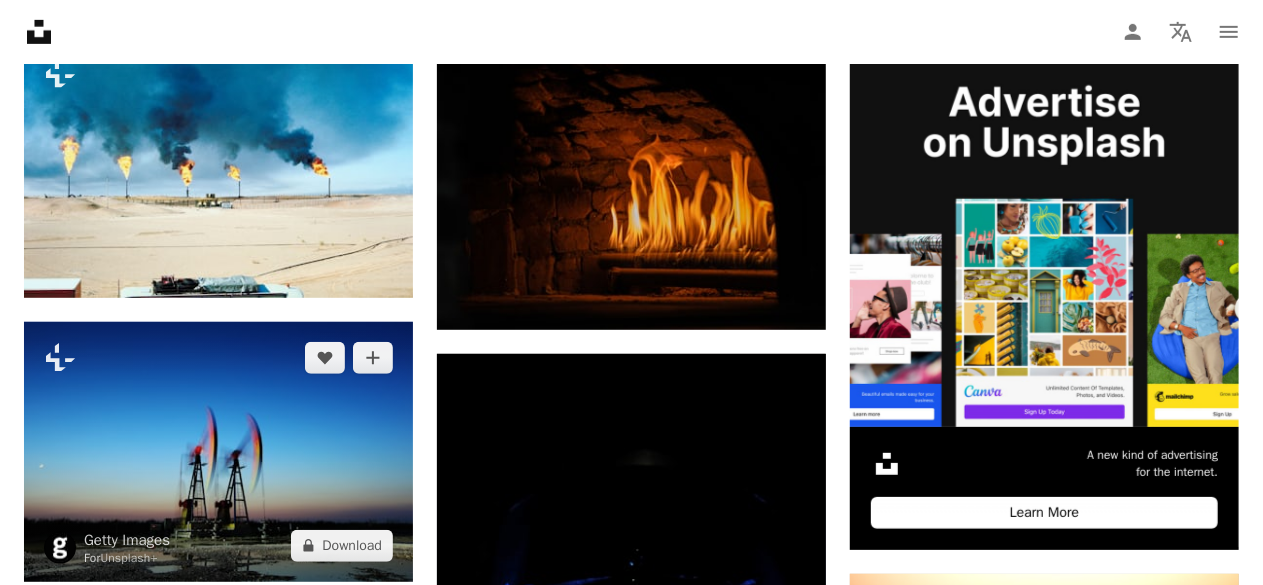 click at bounding box center [218, 452] 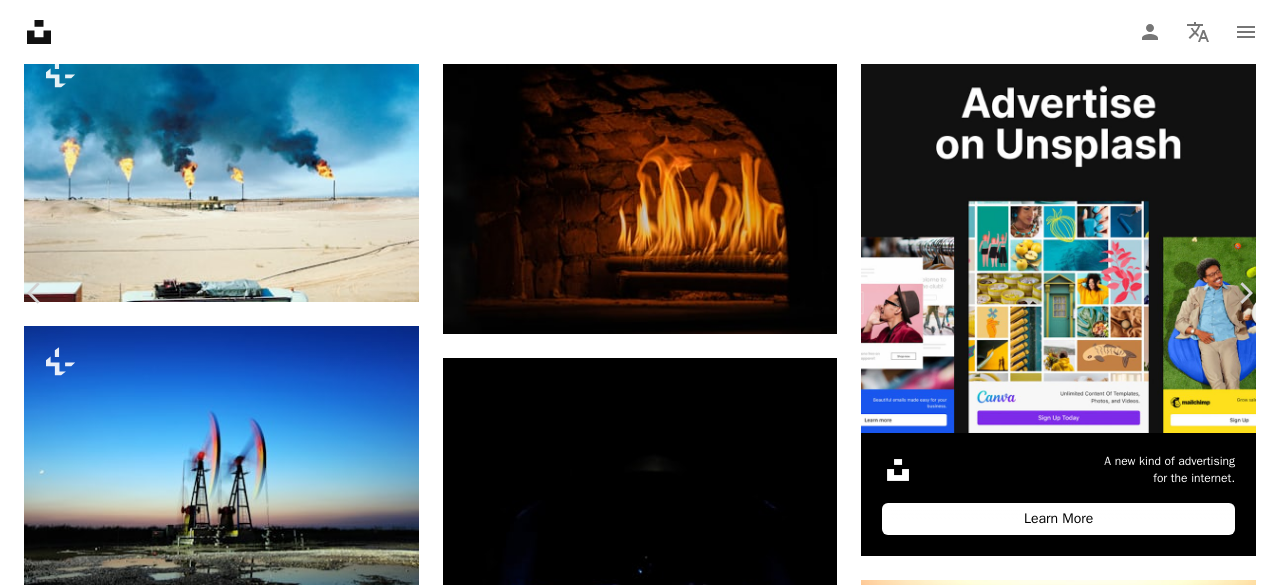 drag, startPoint x: 1278, startPoint y: 156, endPoint x: 1279, endPoint y: 209, distance: 53.009434 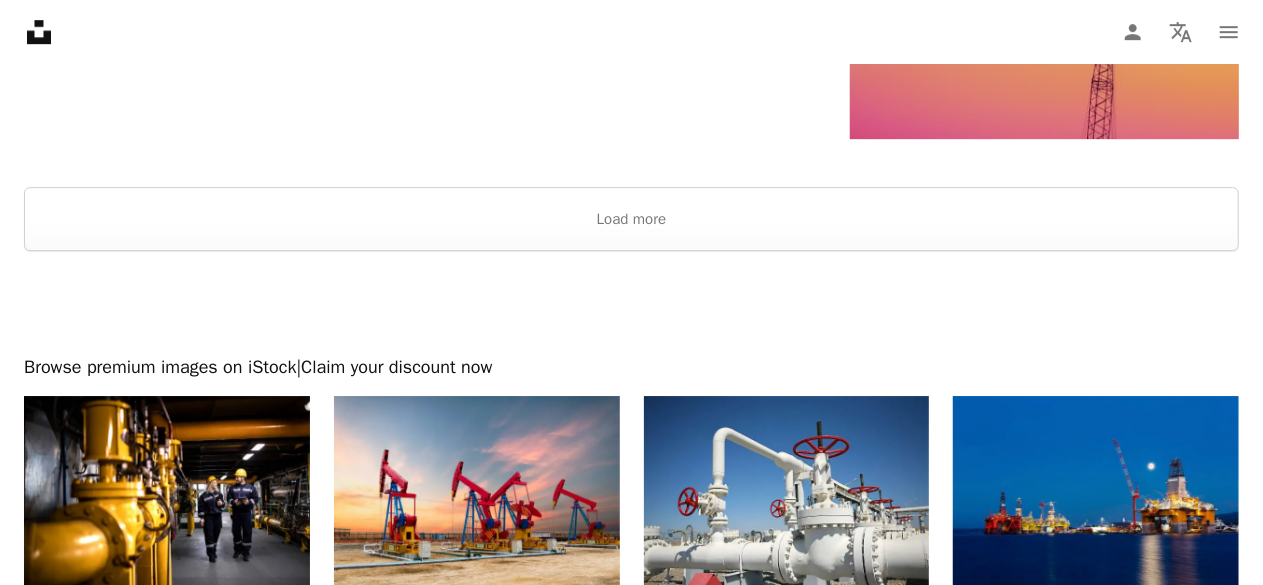 scroll, scrollTop: 3292, scrollLeft: 0, axis: vertical 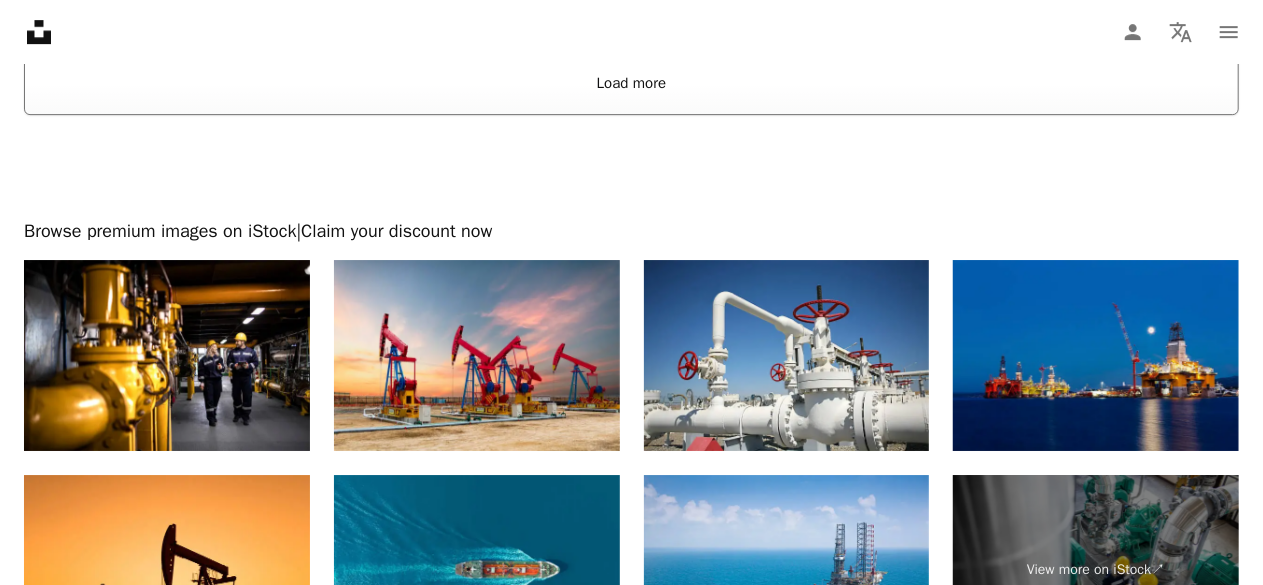 click on "Load more" at bounding box center (631, 83) 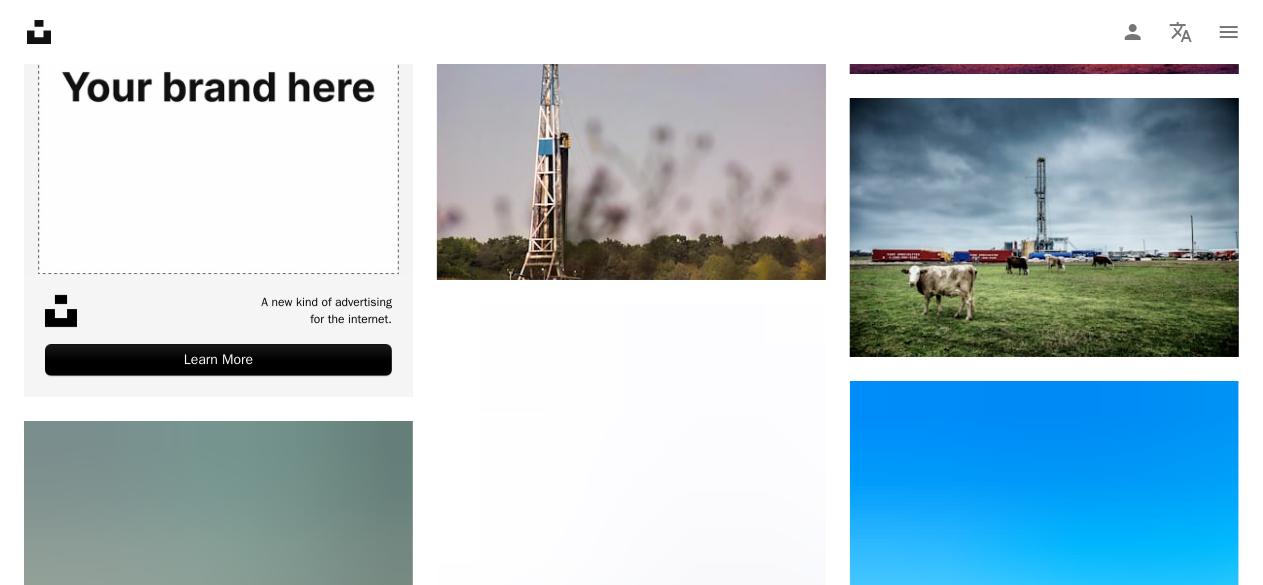 scroll, scrollTop: 3927, scrollLeft: 0, axis: vertical 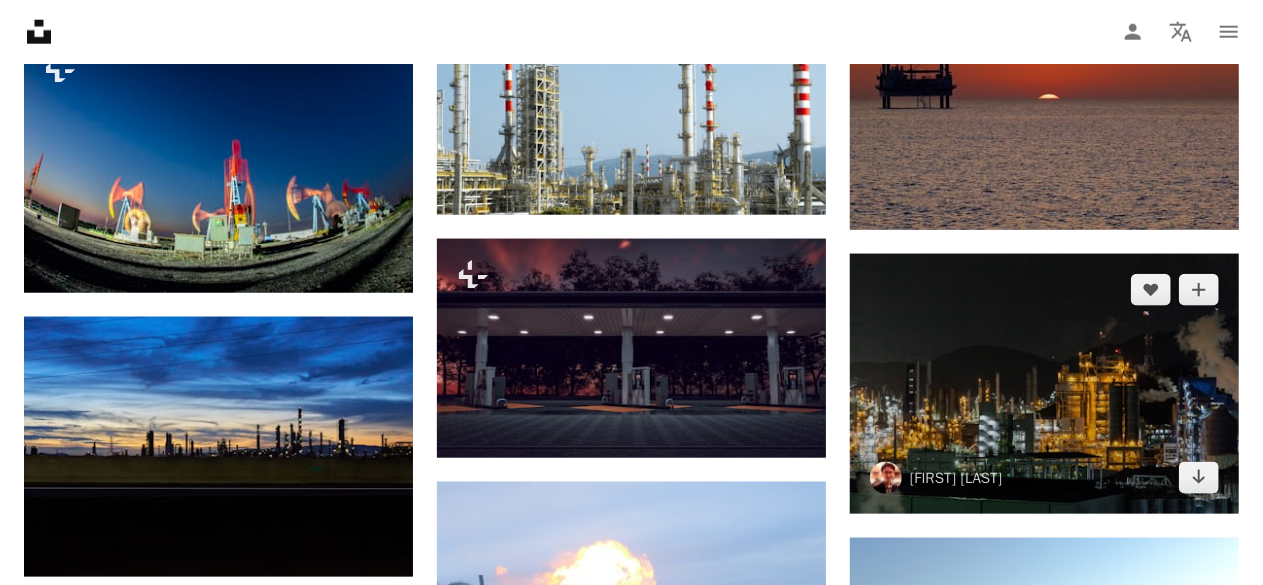click at bounding box center (1044, 384) 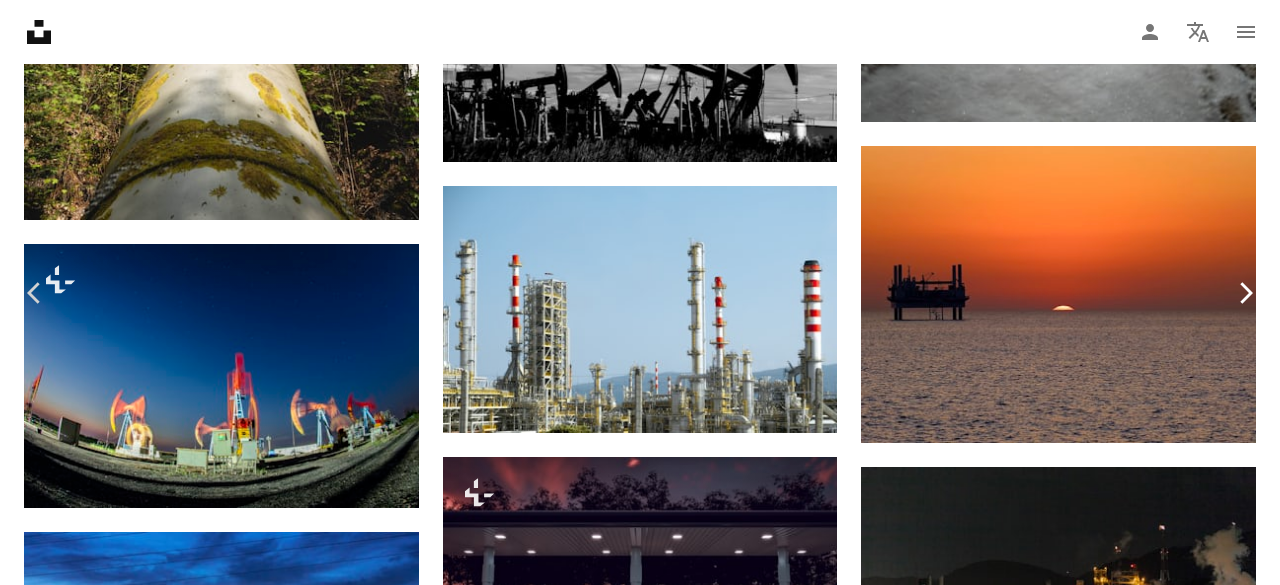 click on "Chevron right" at bounding box center (1245, 293) 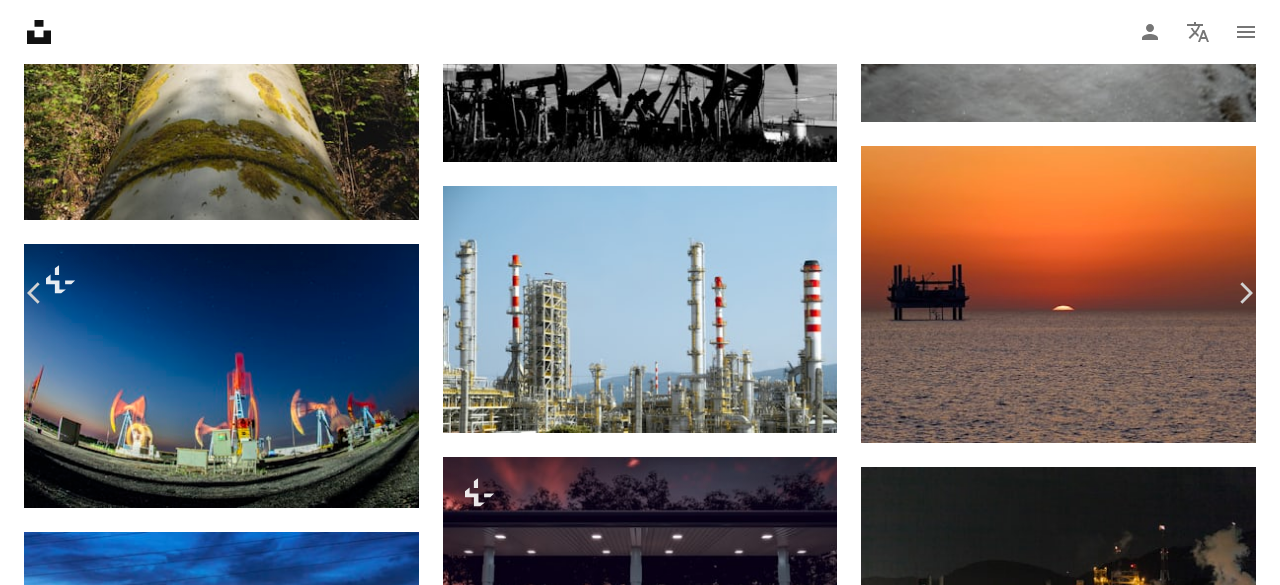 click on "An X shape" at bounding box center (20, 20) 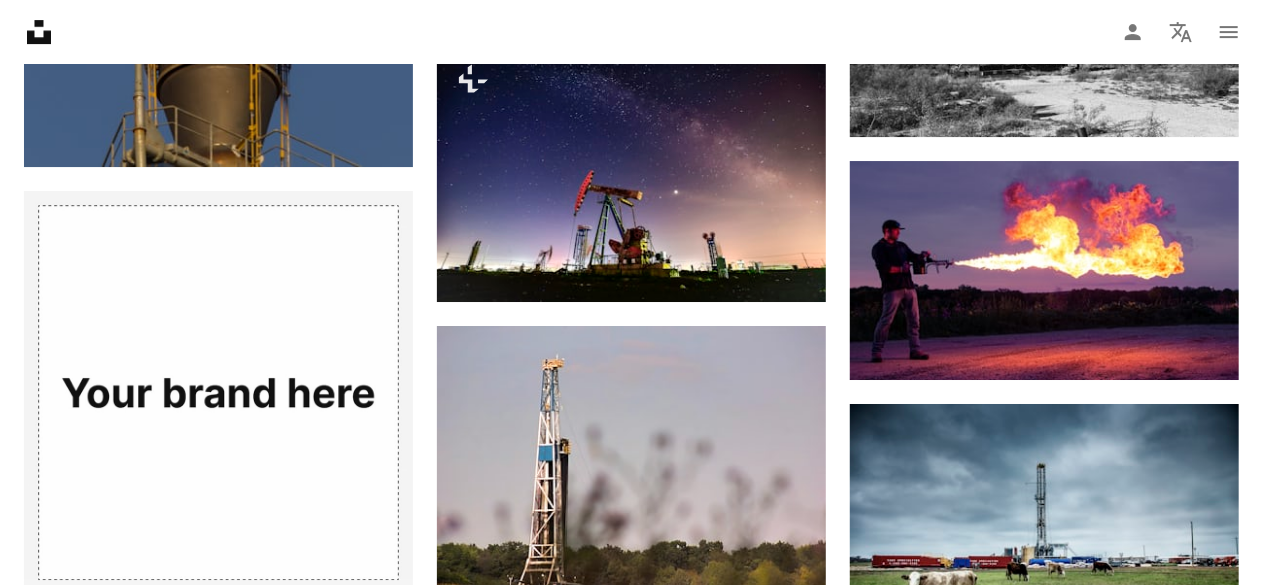 scroll, scrollTop: 3256, scrollLeft: 0, axis: vertical 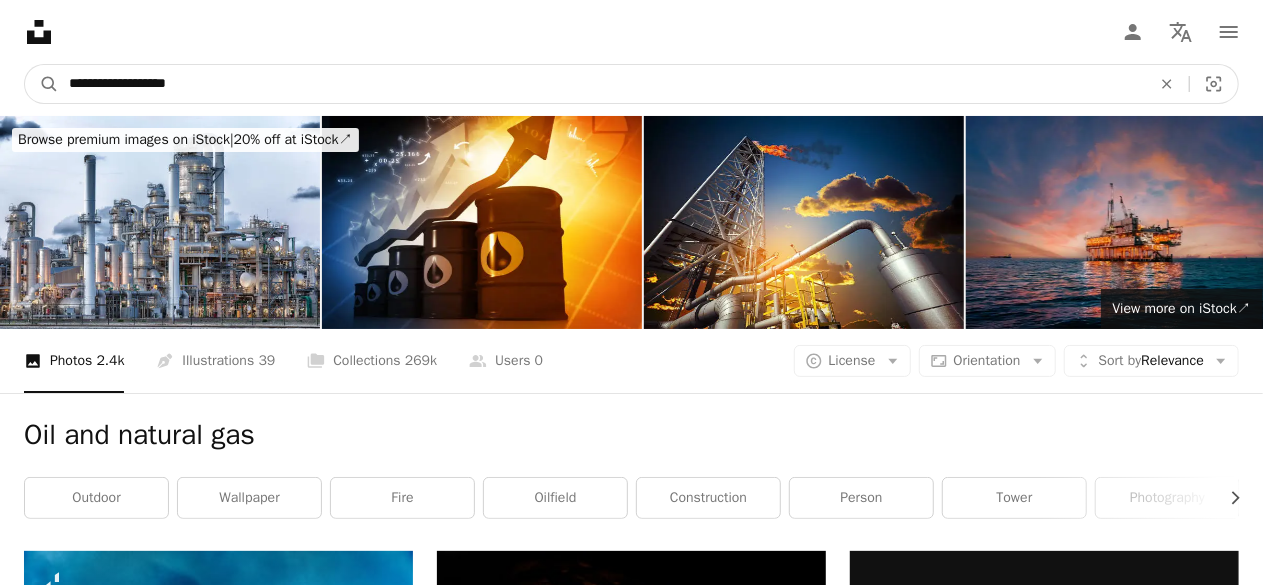 click on "**********" at bounding box center (602, 84) 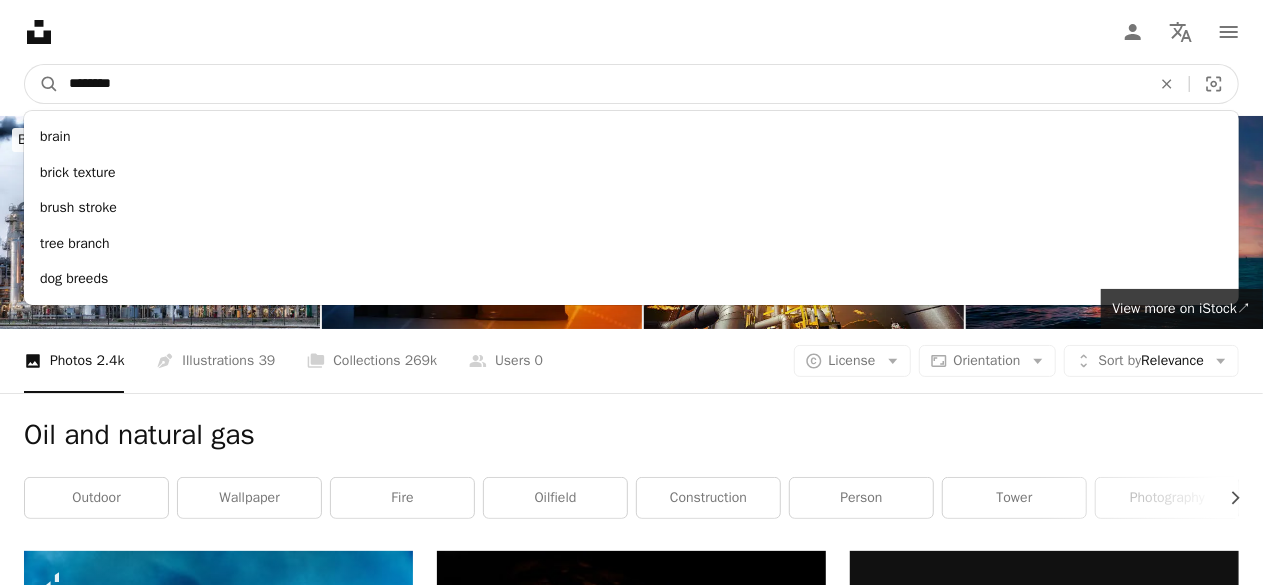 type on "********" 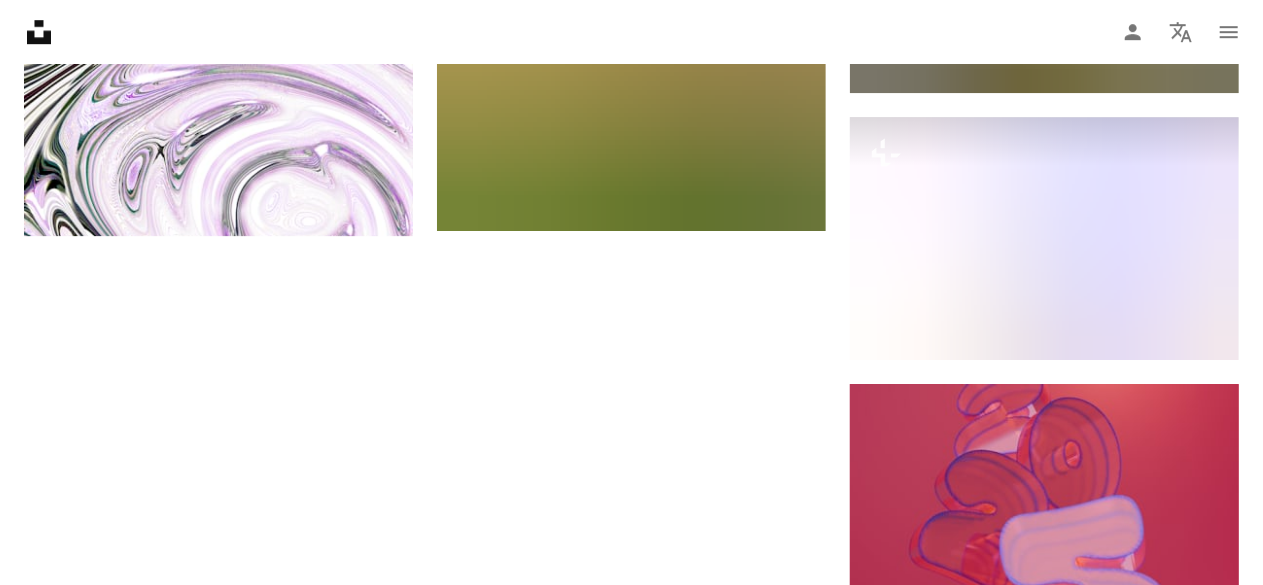 scroll, scrollTop: 0, scrollLeft: 0, axis: both 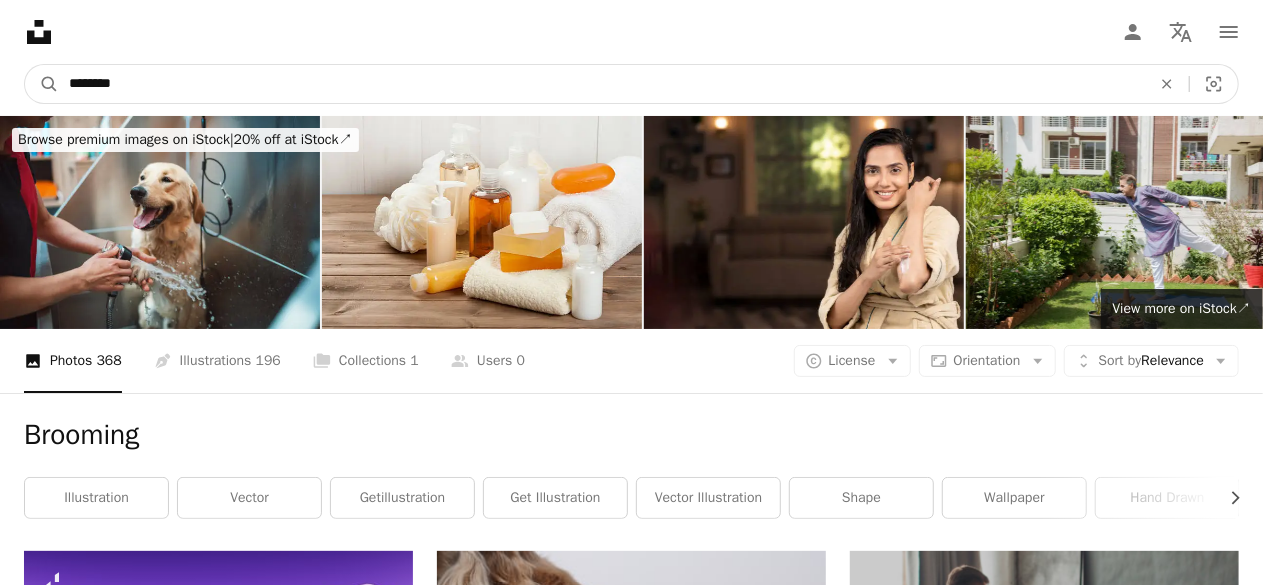 drag, startPoint x: 188, startPoint y: 75, endPoint x: 0, endPoint y: 33, distance: 192.63437 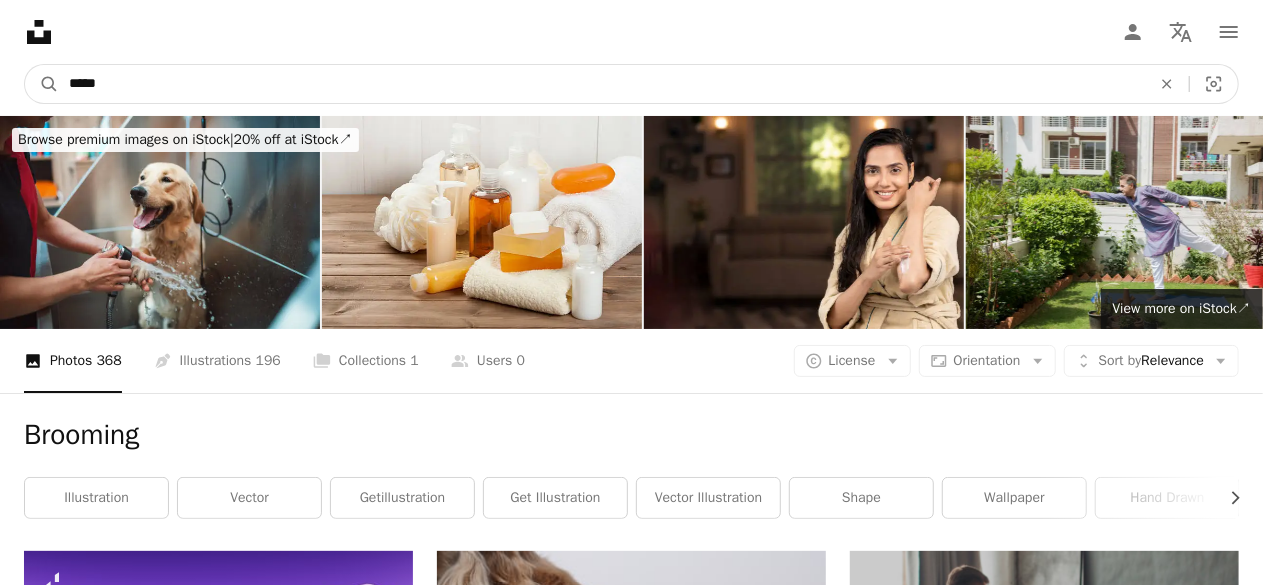 type on "*****" 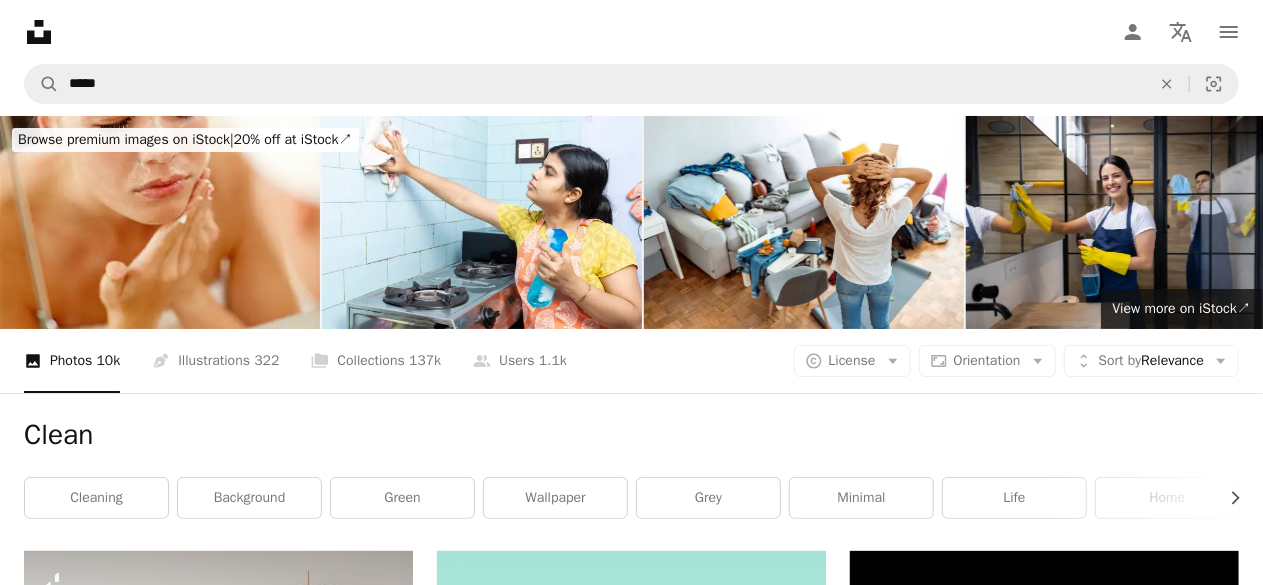 scroll, scrollTop: 512, scrollLeft: 0, axis: vertical 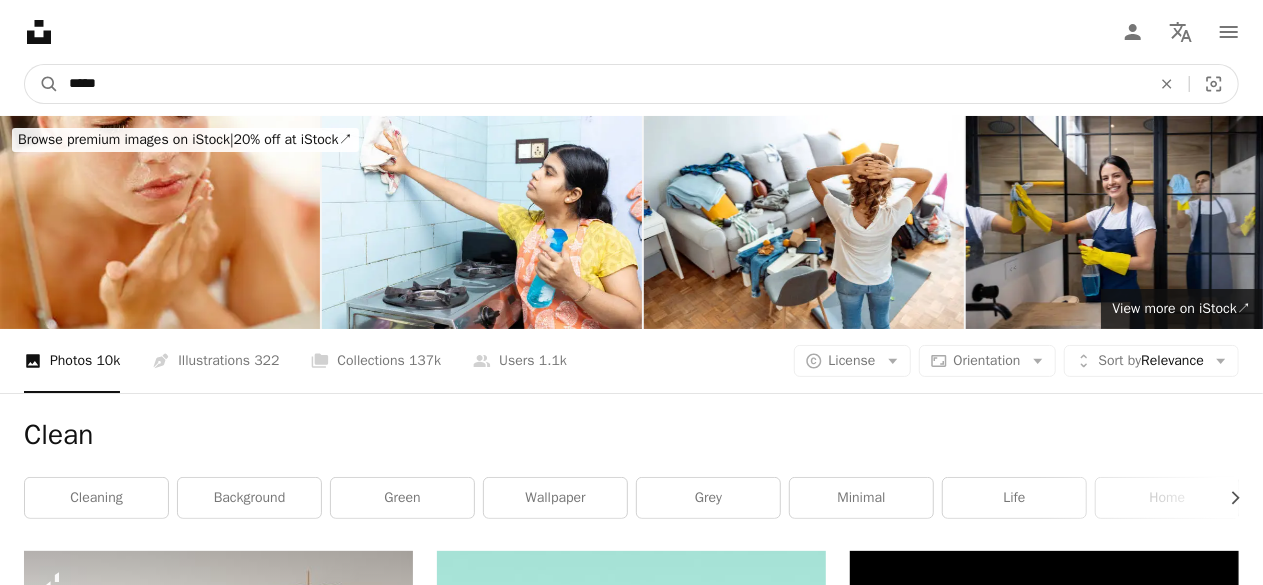 click on "*****" at bounding box center [602, 84] 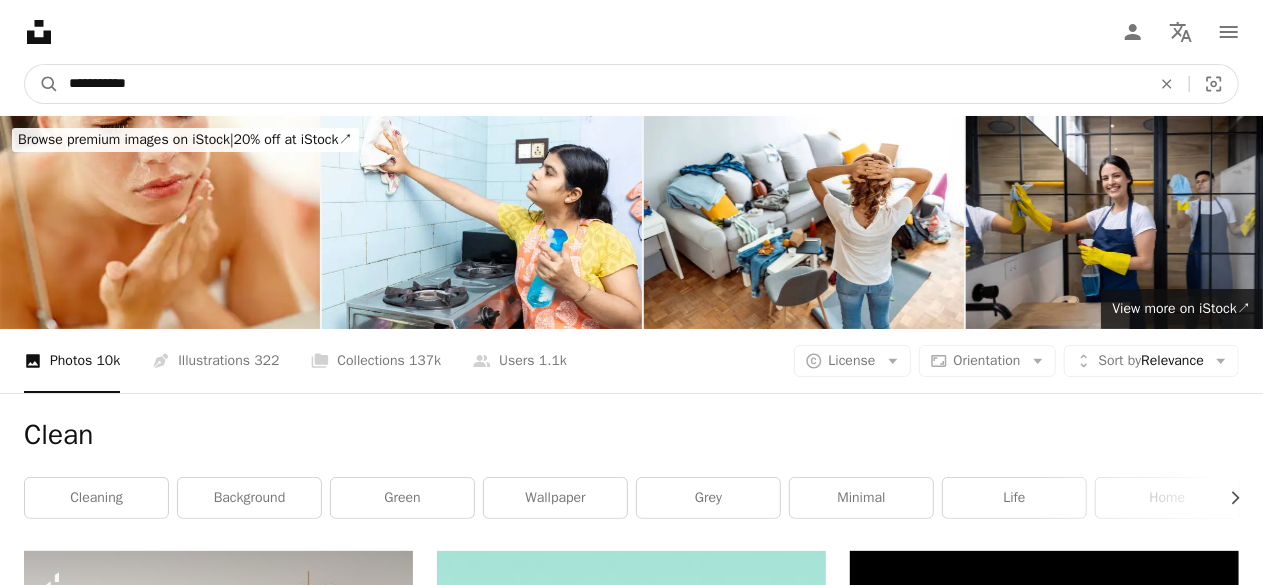 type on "**********" 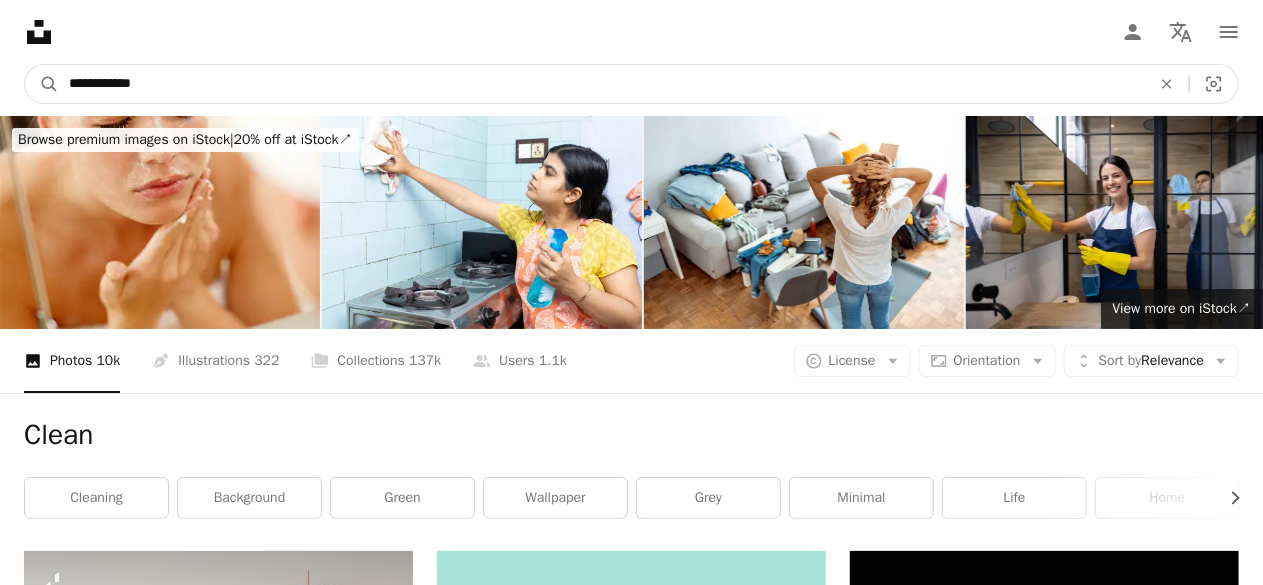 click on "A magnifying glass" at bounding box center [42, 84] 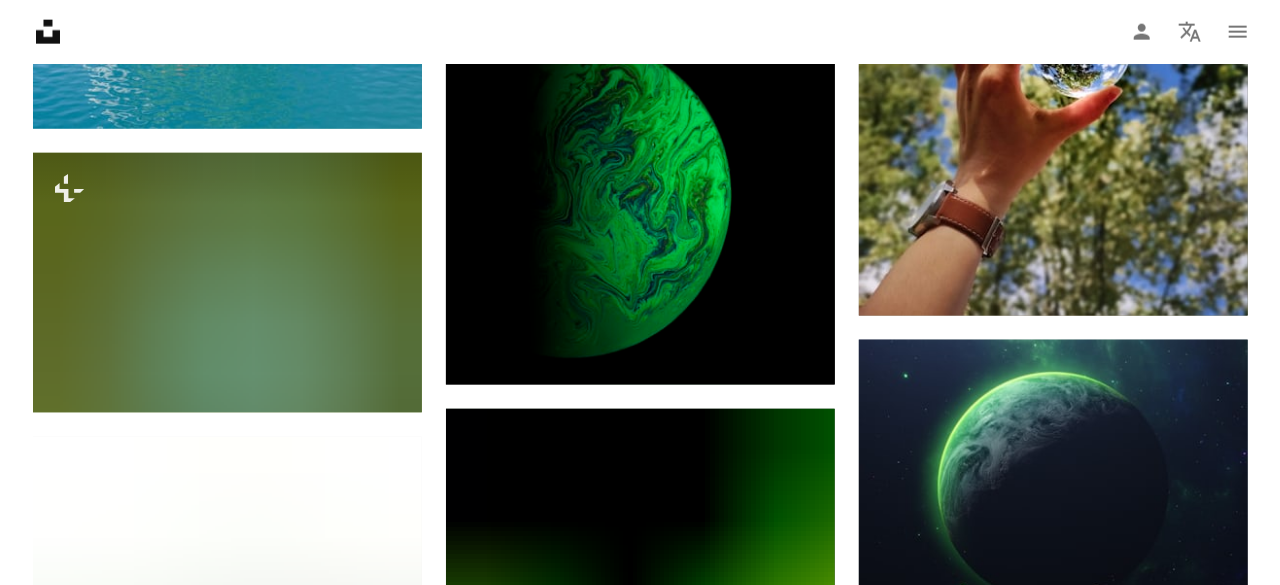 scroll, scrollTop: 1294, scrollLeft: 0, axis: vertical 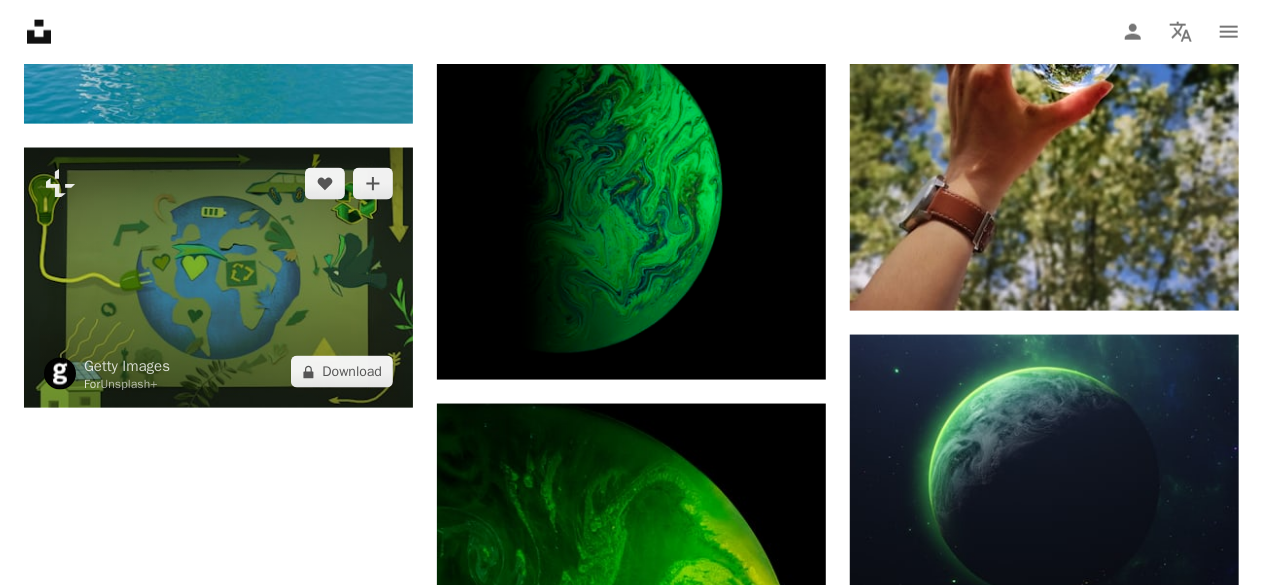 click at bounding box center (218, 278) 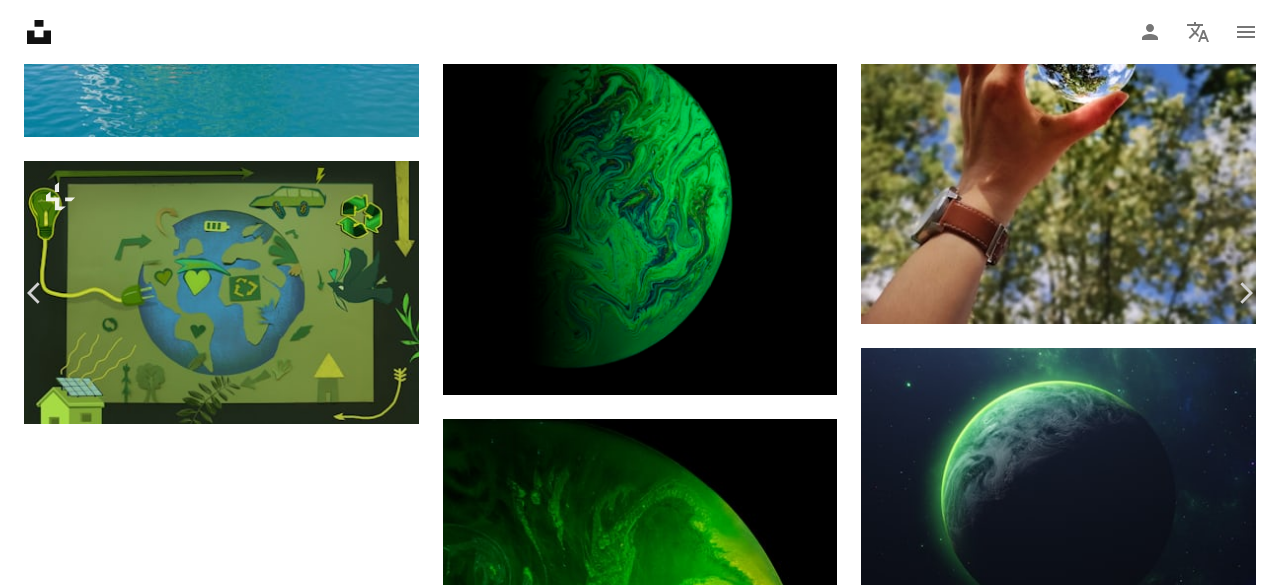 click on "A lock" 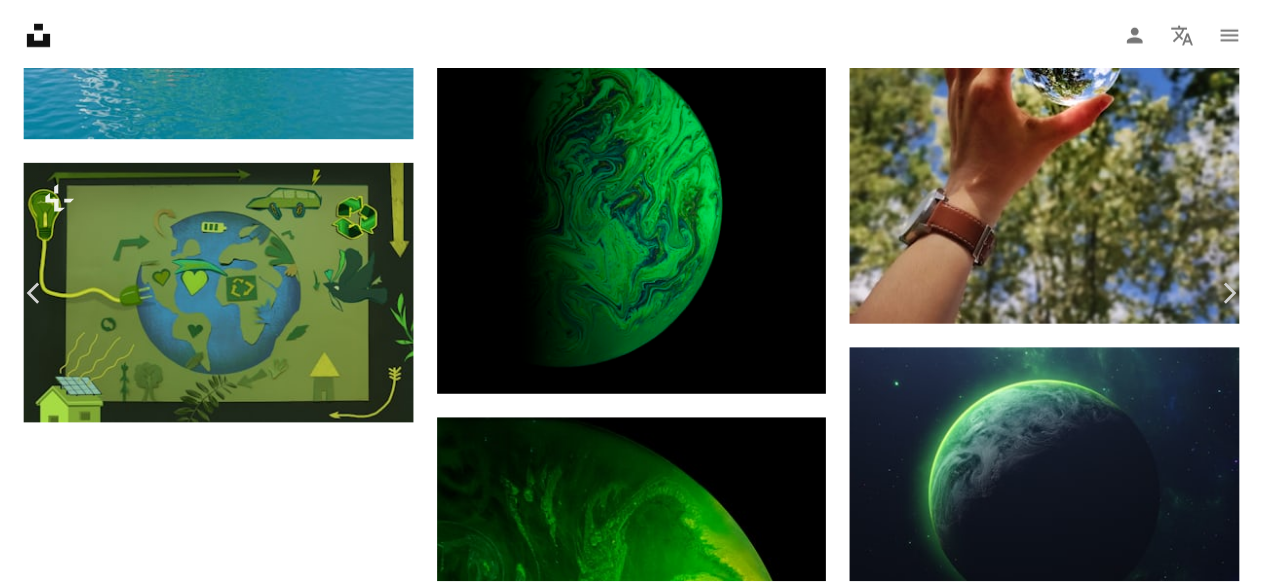 scroll, scrollTop: 83, scrollLeft: 0, axis: vertical 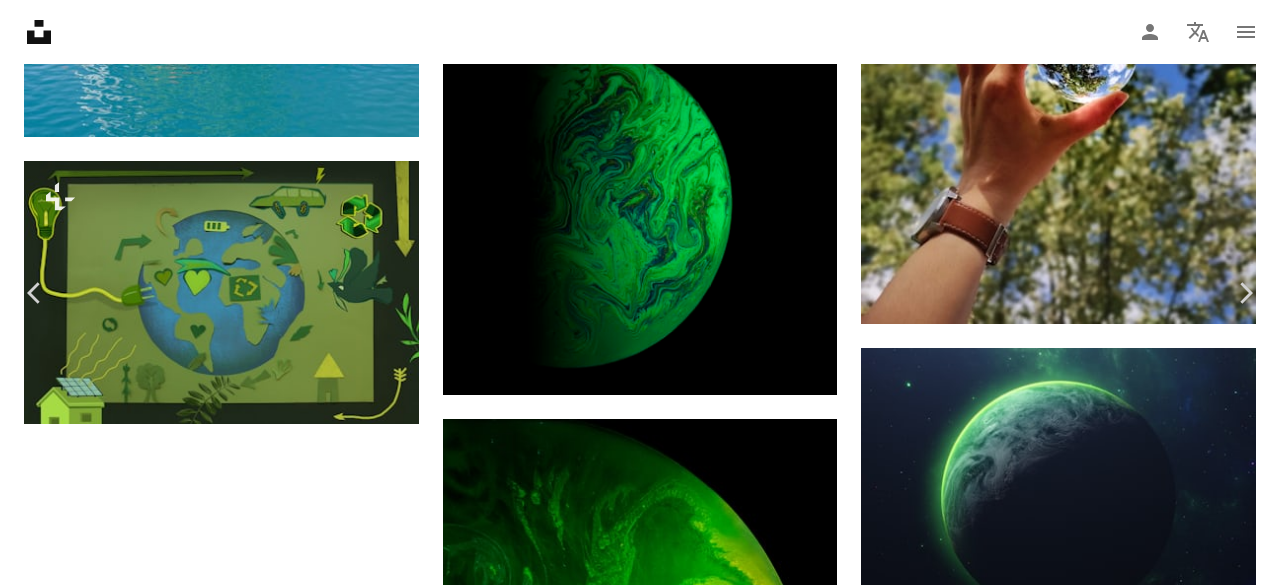 click on "An X shape Chevron left Chevron right Getty Images For  Unsplash+ A heart A plus sign A lock Download Zoom in A forward-right arrow Share More Actions Calendar outlined Published on  April 1, 2024 Camera Canon, EOS R5 Safety Licensed under the  Unsplash+ License community communication environment care biology horizontal earth day green color green technology concepts control panel environmental conservation environmental issues ecologist electric light changing lightbulb Creative Commons images Related images Plus sign for Unsplash+ A heart A plus sign [FIRST] [LAST] For  Unsplash+ A lock Download Plus sign for Unsplash+ A heart A plus sign [FIRST] [LAST] For  Unsplash+ A lock Download Plus sign for Unsplash+ A heart A plus sign [FIRST] [LAST] For  Unsplash+ A lock Download Plus sign for Unsplash+ A heart A plus sign [FIRST] [LAST] For  Unsplash+ A lock Download Plus sign for Unsplash+ A heart A plus sign Getty Images For" at bounding box center (640, 3600) 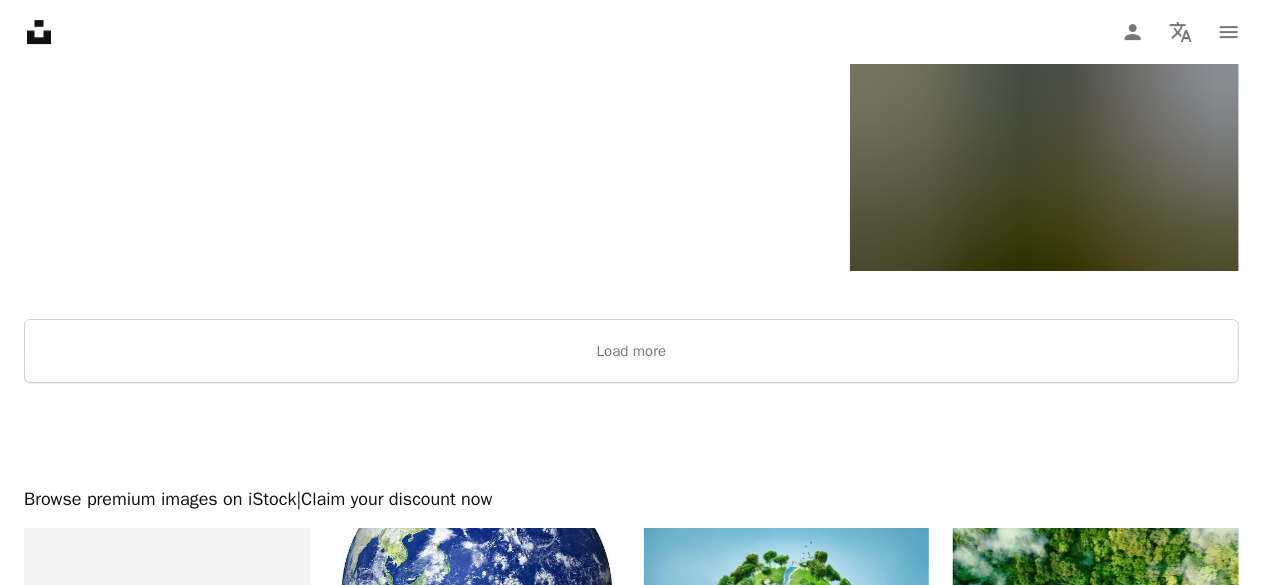 scroll, scrollTop: 3348, scrollLeft: 0, axis: vertical 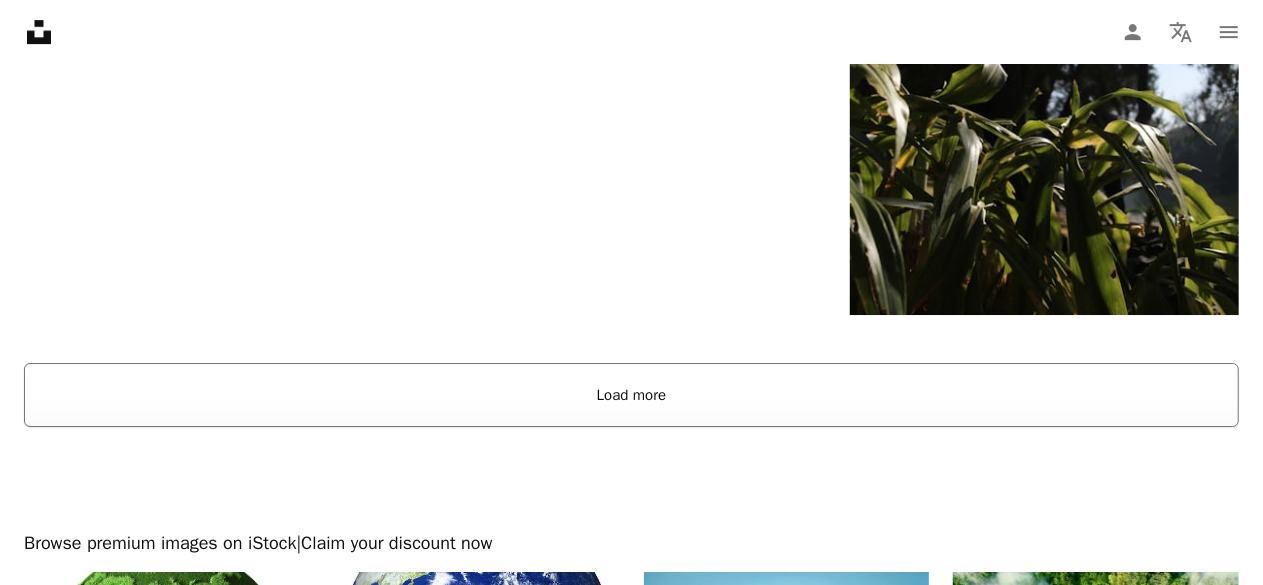 click on "Load more" at bounding box center (631, 395) 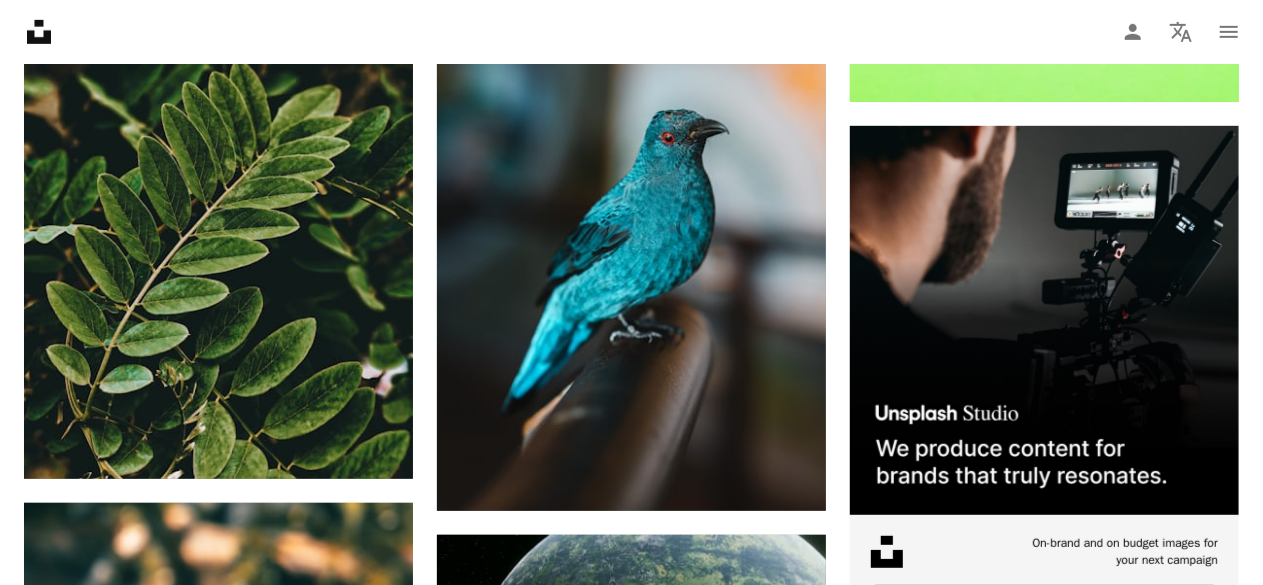 scroll, scrollTop: 8184, scrollLeft: 0, axis: vertical 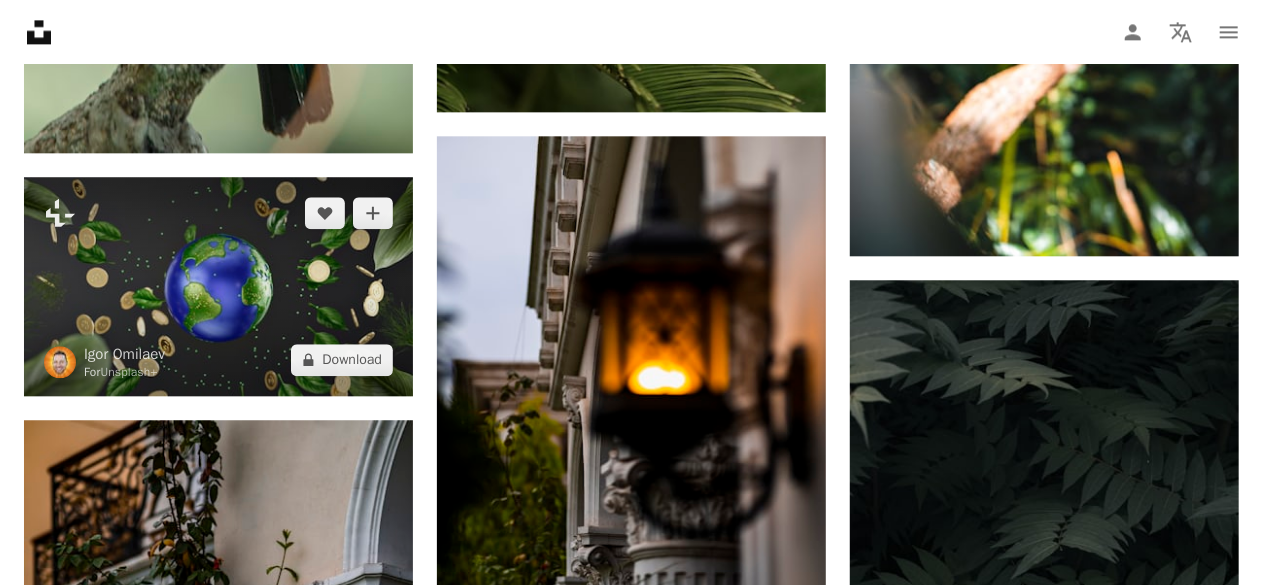 click at bounding box center (218, 286) 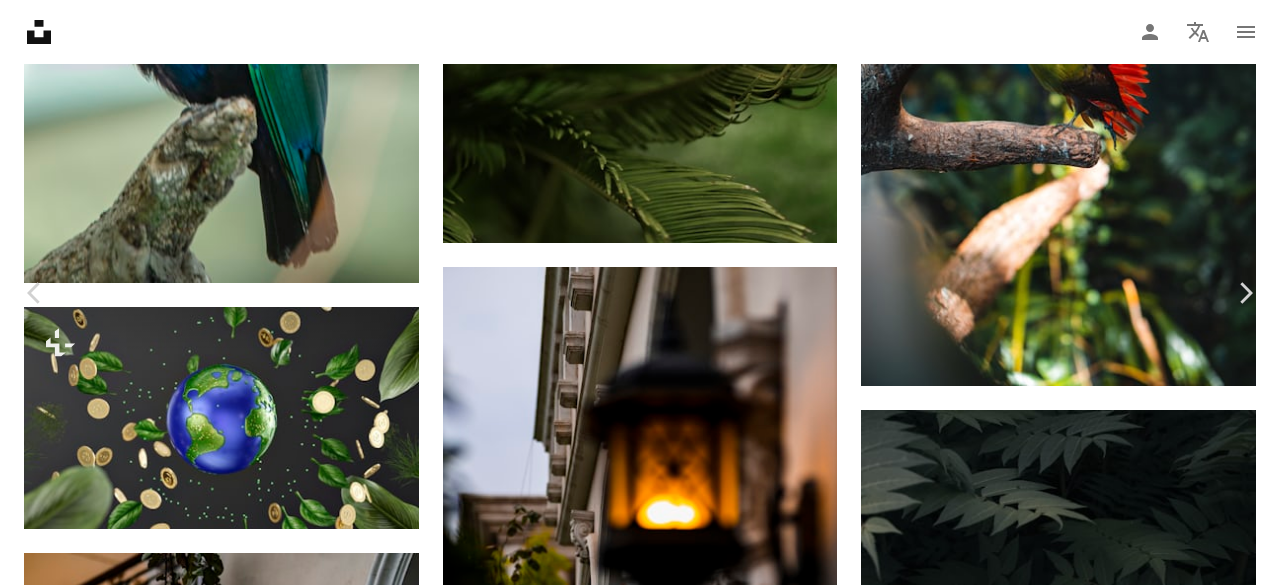 scroll, scrollTop: 853, scrollLeft: 0, axis: vertical 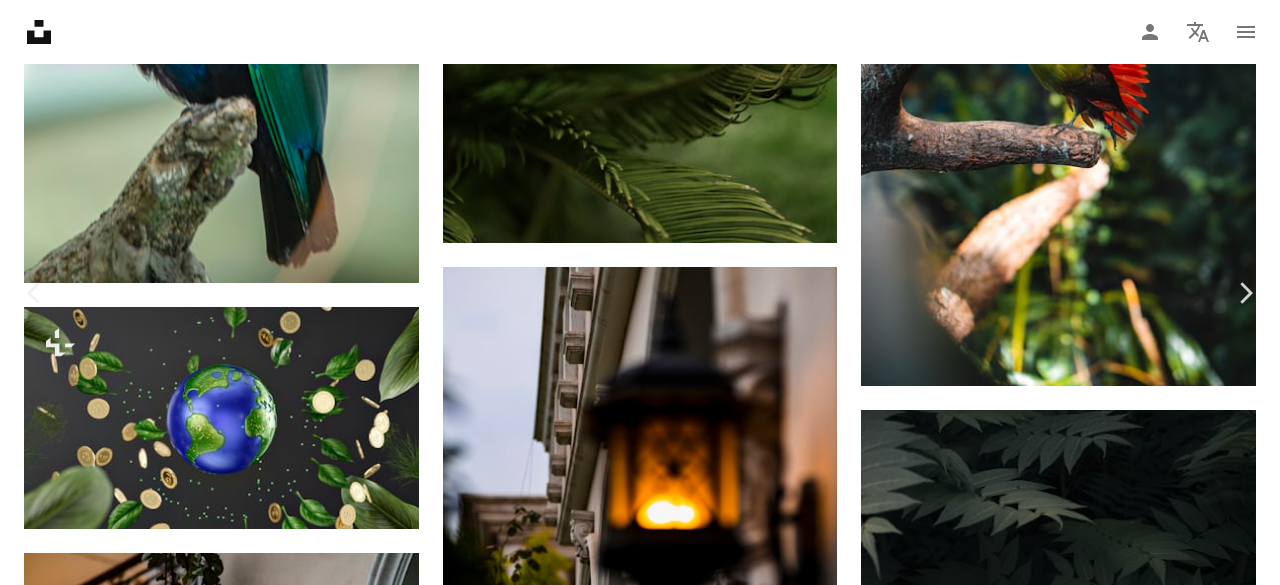 click on "An X shape Chevron left Chevron right Getty Images For  Unsplash+ A heart A plus sign A lock Download Zoom in ––– ––  –– ––– –––– –––– A forward-right arrow Share More Actions –––   – –––  – – ––  – ––––. ––– ––– ––––  –––– ––– ––– – –––– –––– ––– –––   –––– –––– From this series Chevron right Related images" at bounding box center (640, 3907) 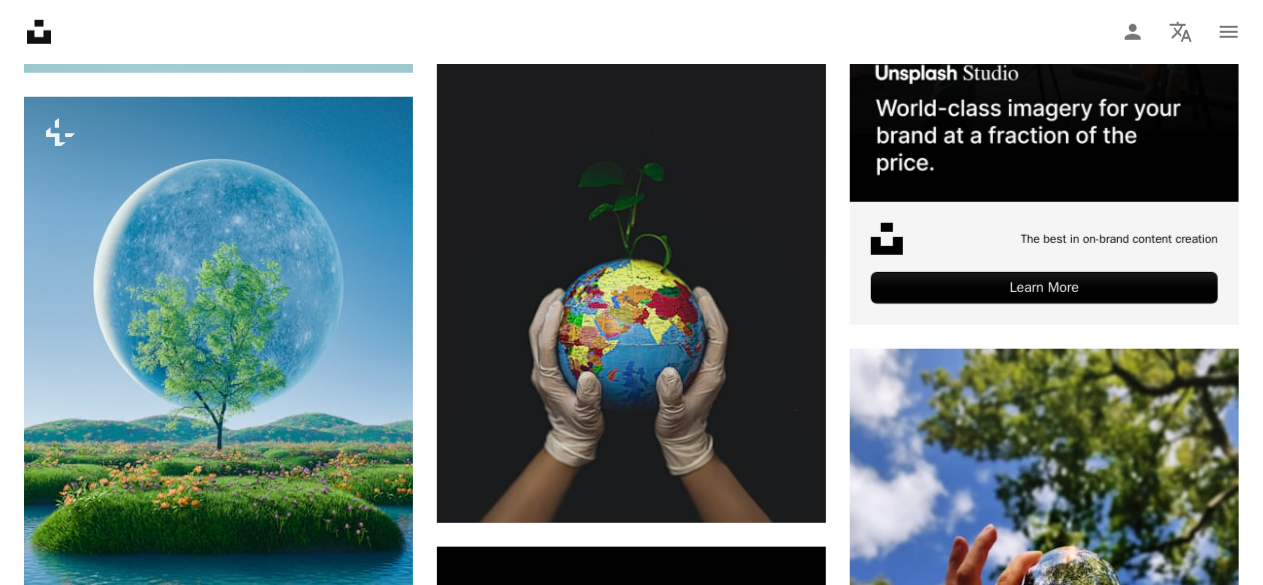 scroll, scrollTop: 0, scrollLeft: 0, axis: both 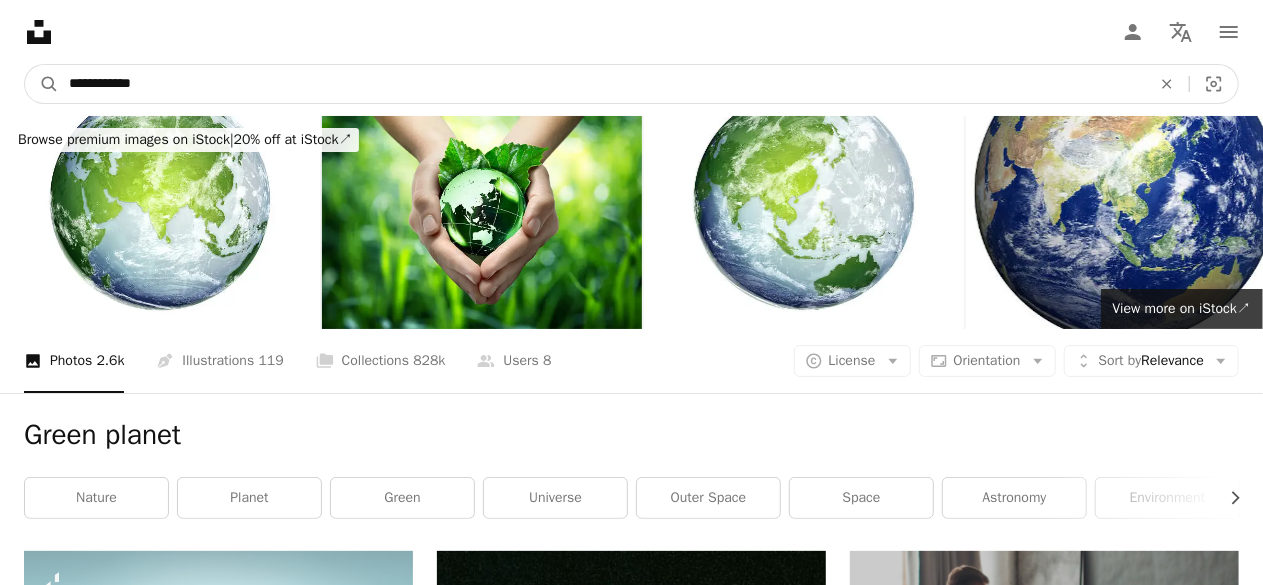 click on "**********" at bounding box center (602, 84) 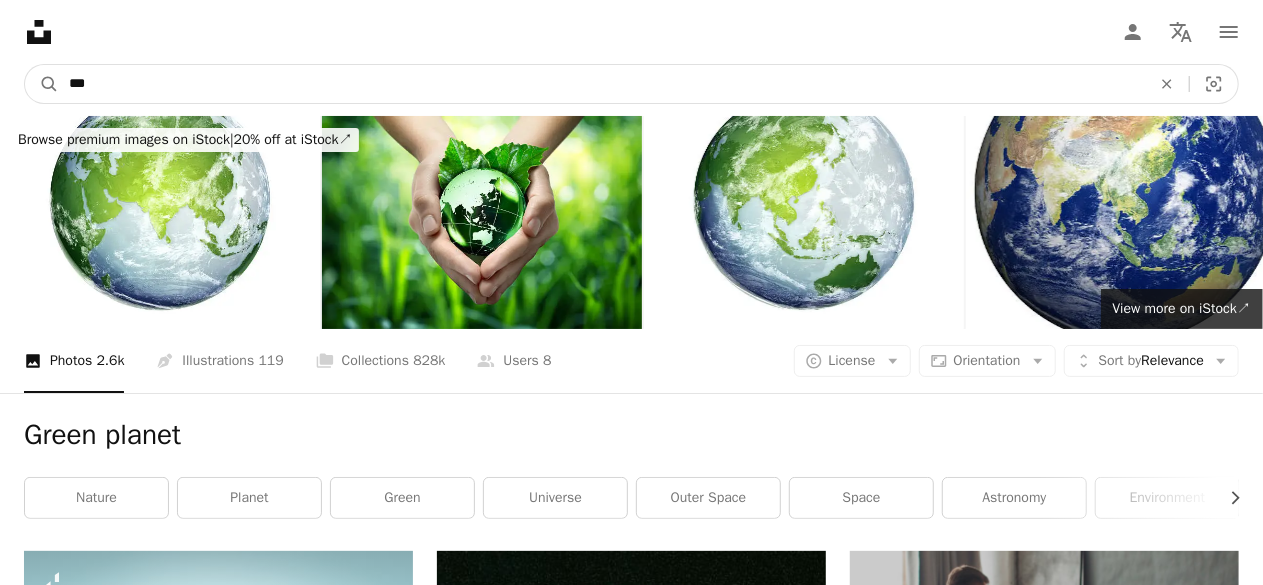 type on "****" 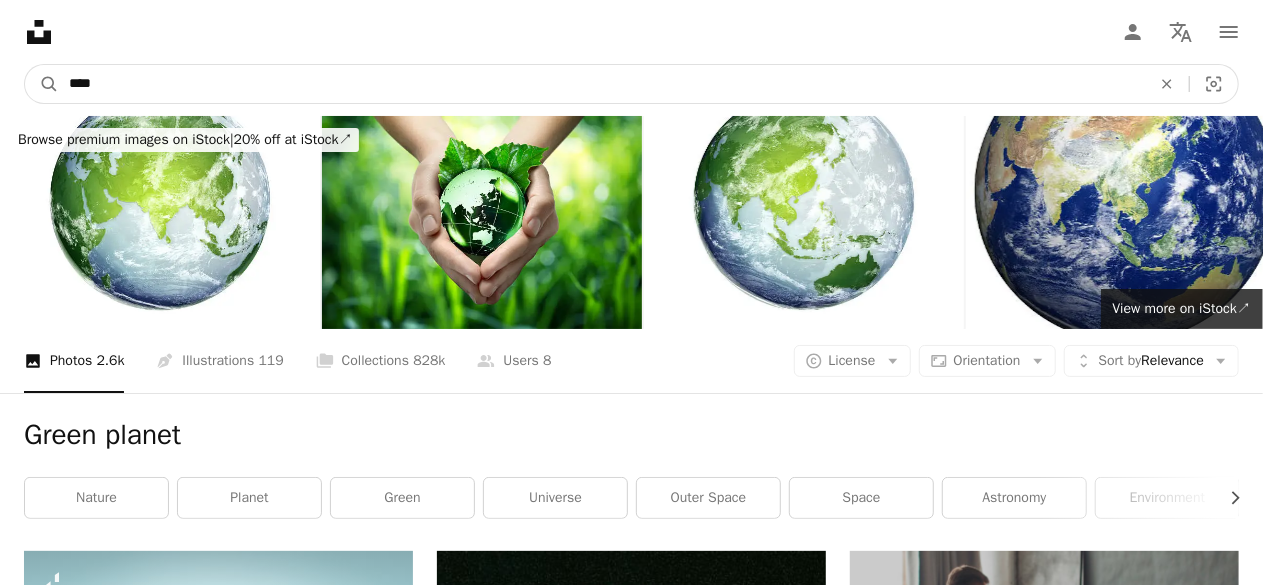 click on "A magnifying glass" at bounding box center (42, 84) 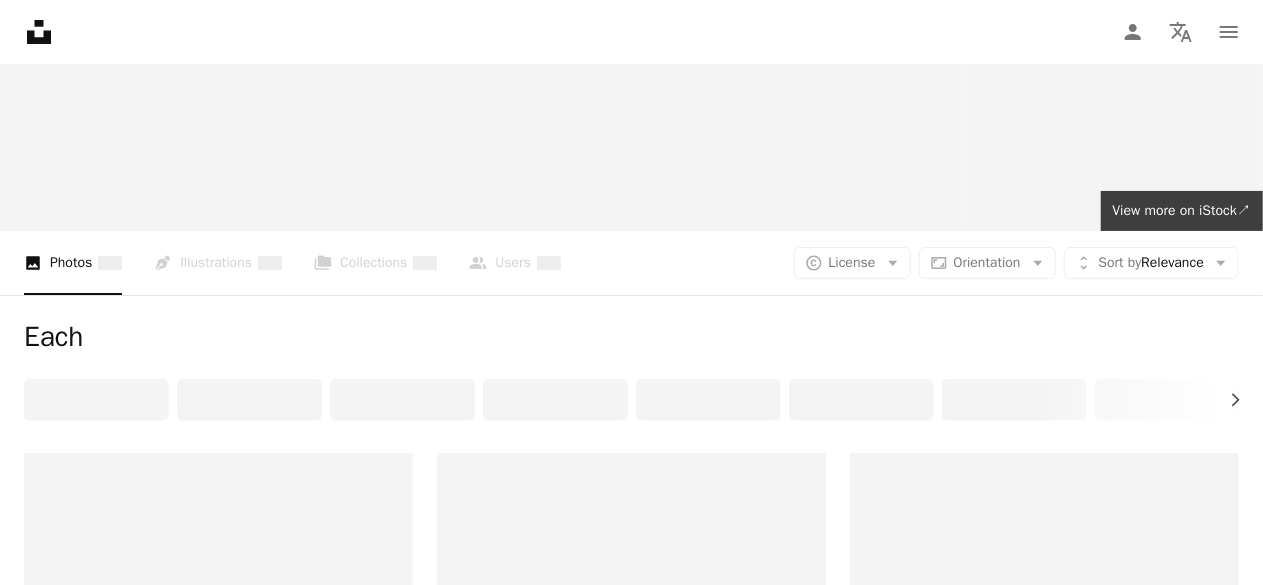 scroll, scrollTop: 118, scrollLeft: 0, axis: vertical 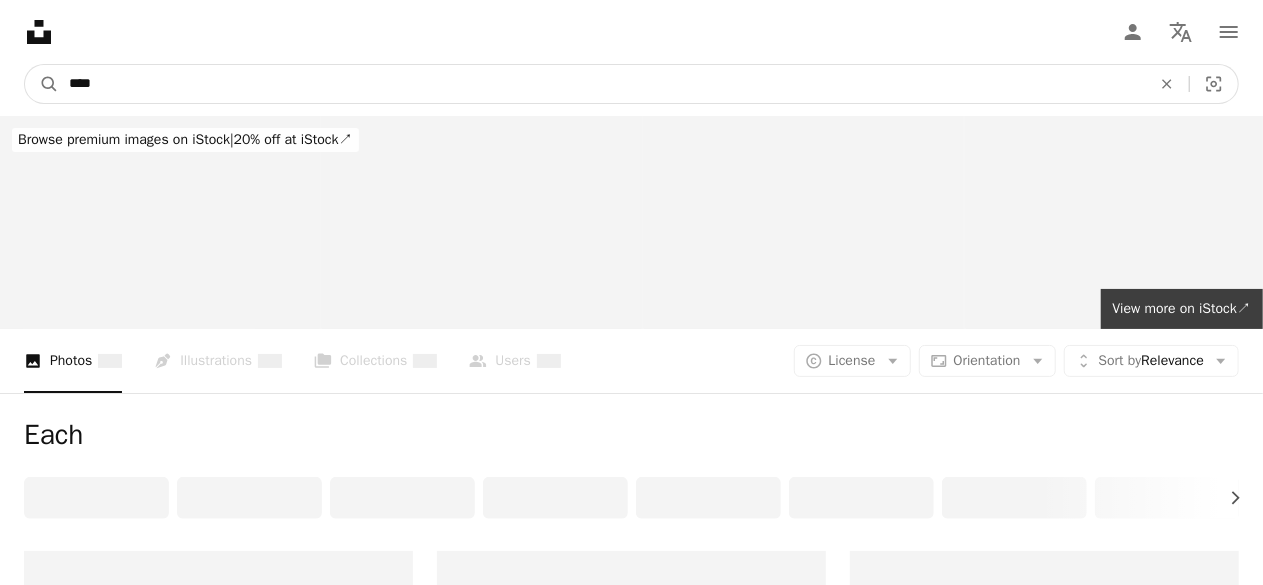 click on "****" at bounding box center (602, 84) 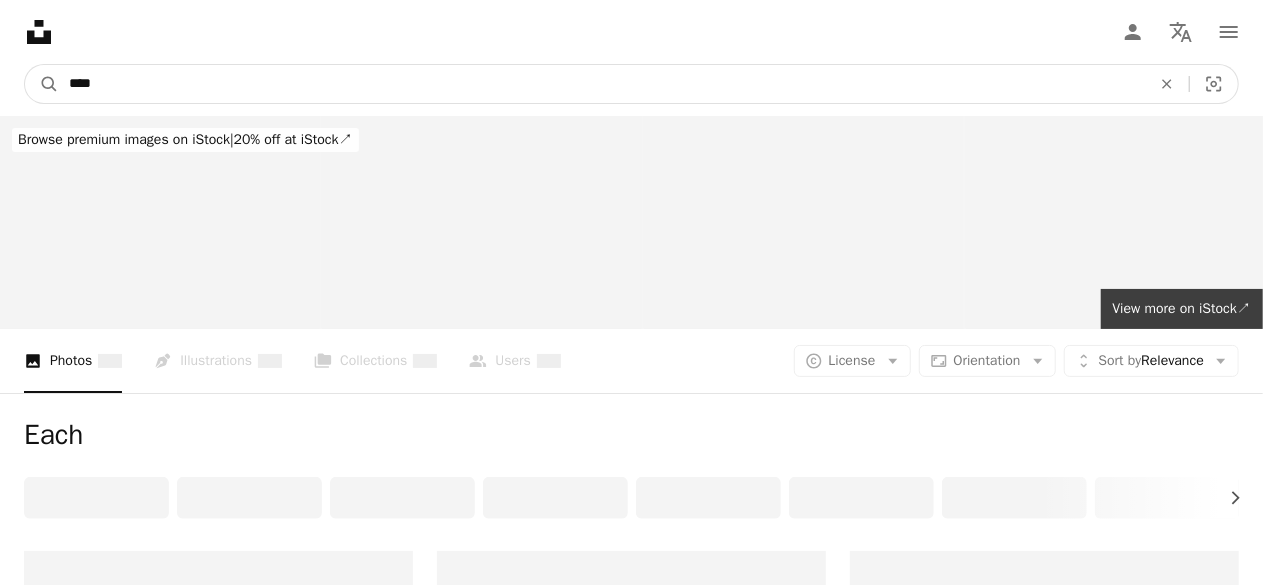 type on "*****" 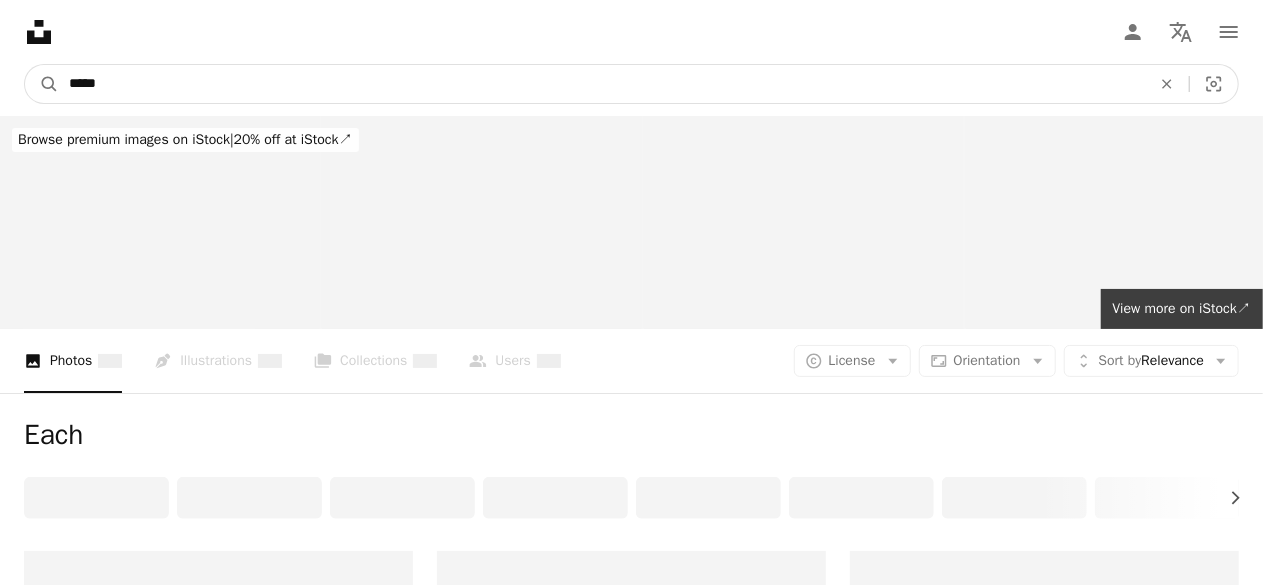 click on "A magnifying glass" at bounding box center (42, 84) 